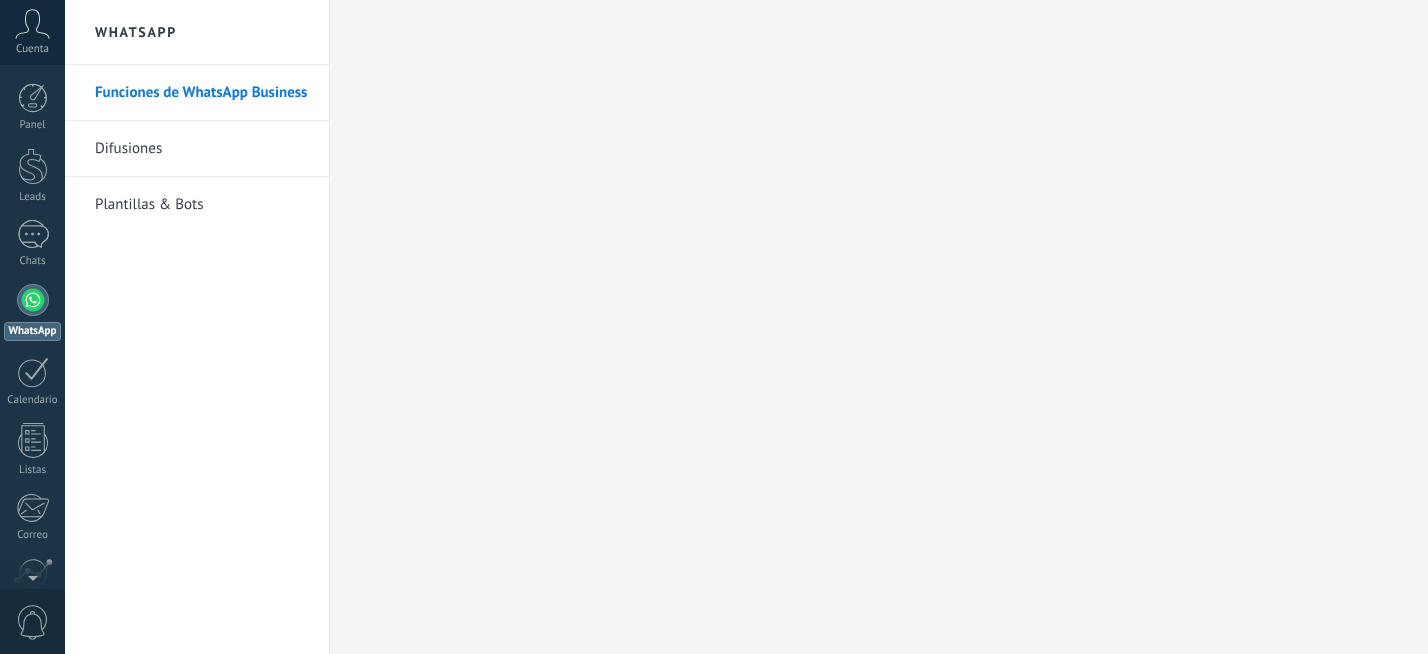 scroll, scrollTop: 0, scrollLeft: 0, axis: both 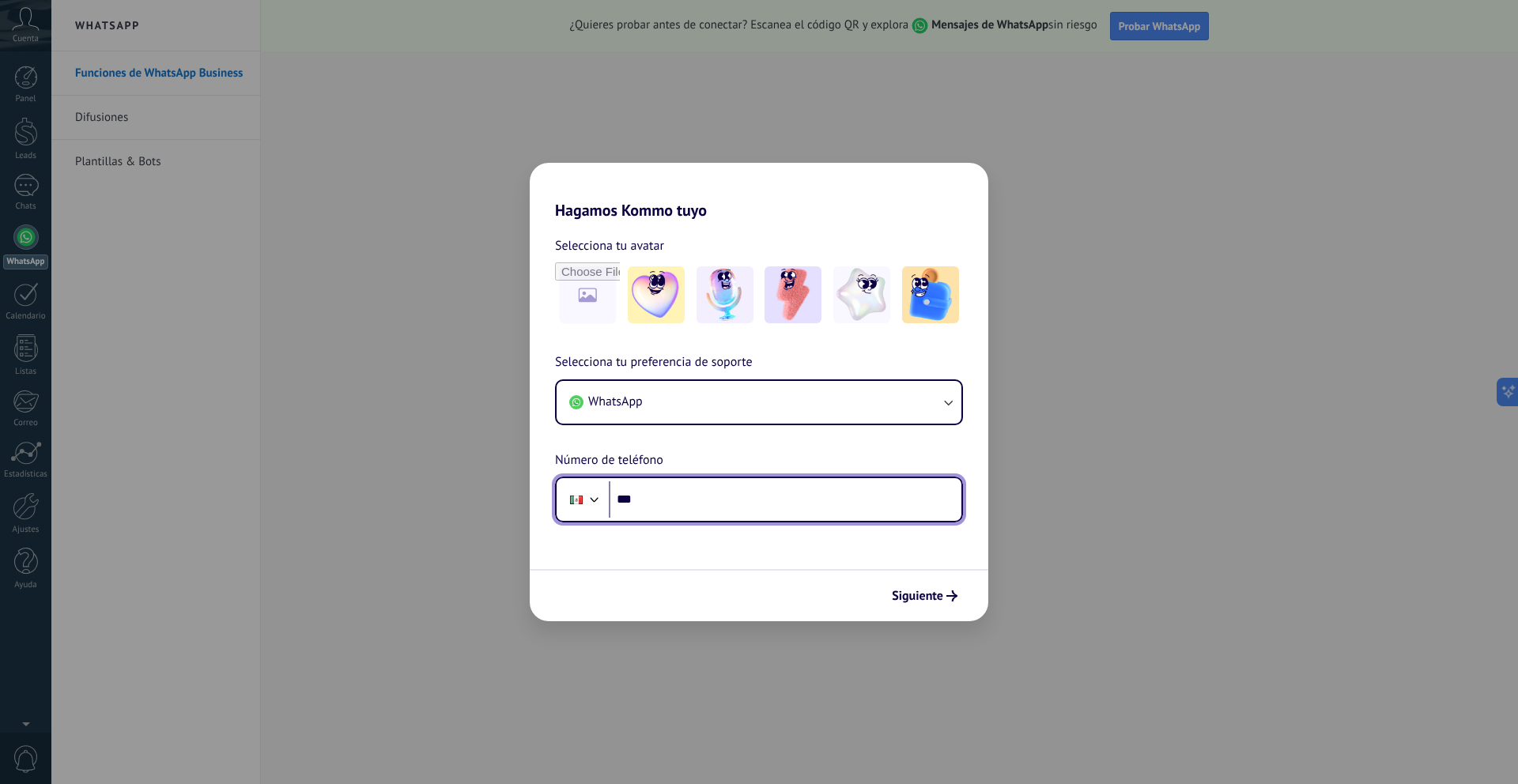 click on "***" at bounding box center (785, 499) 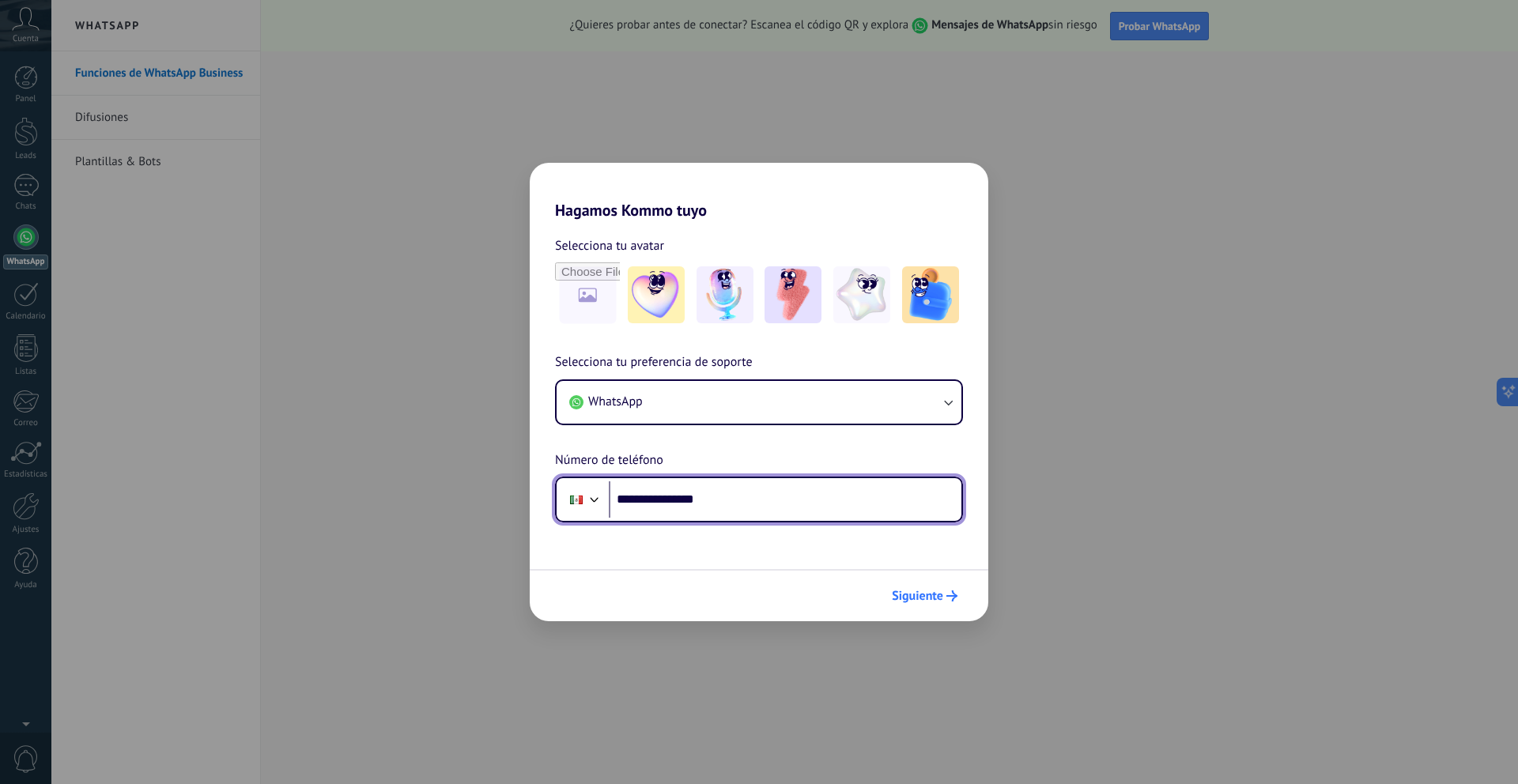 type on "**********" 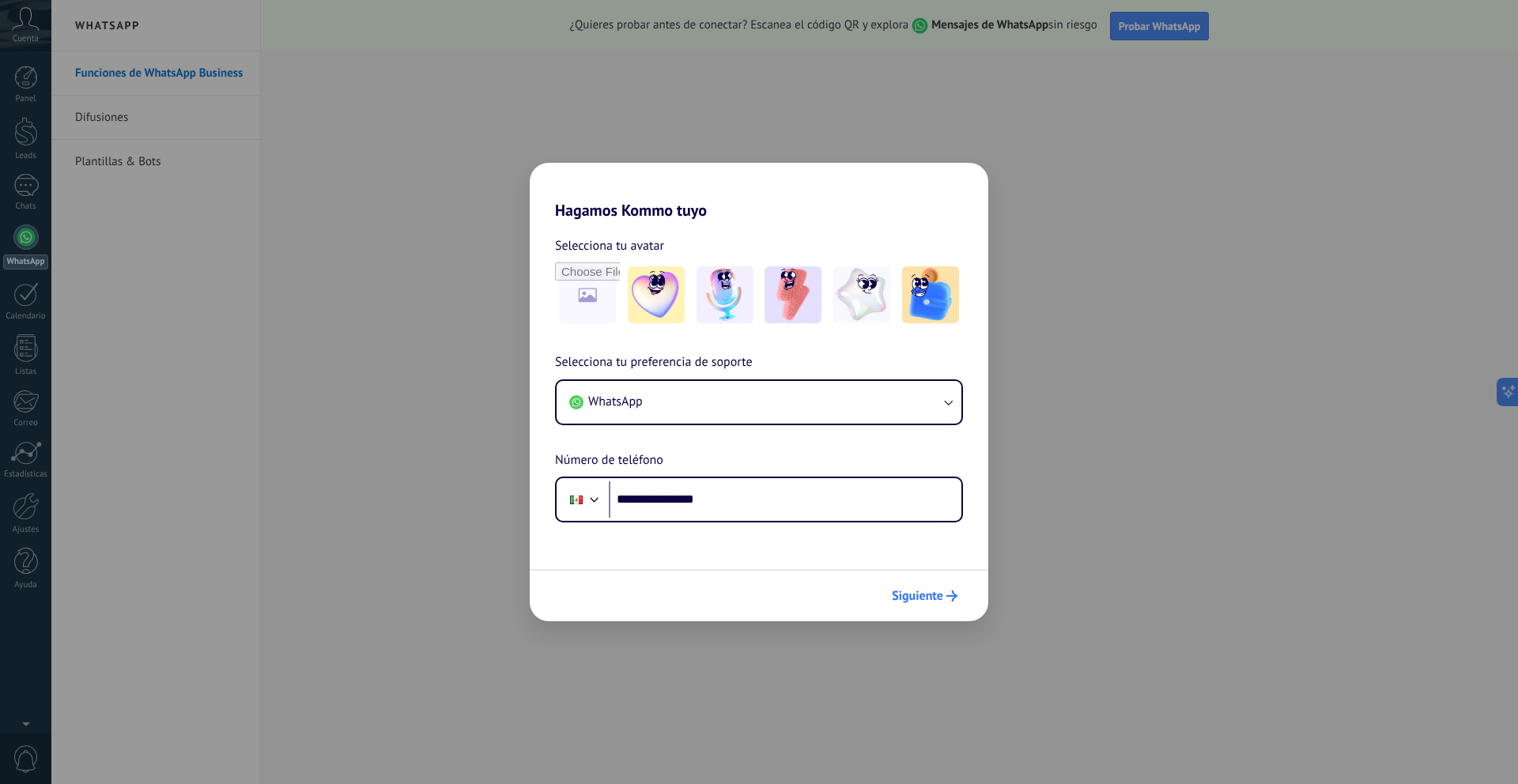 click on "Siguiente" at bounding box center (917, 596) 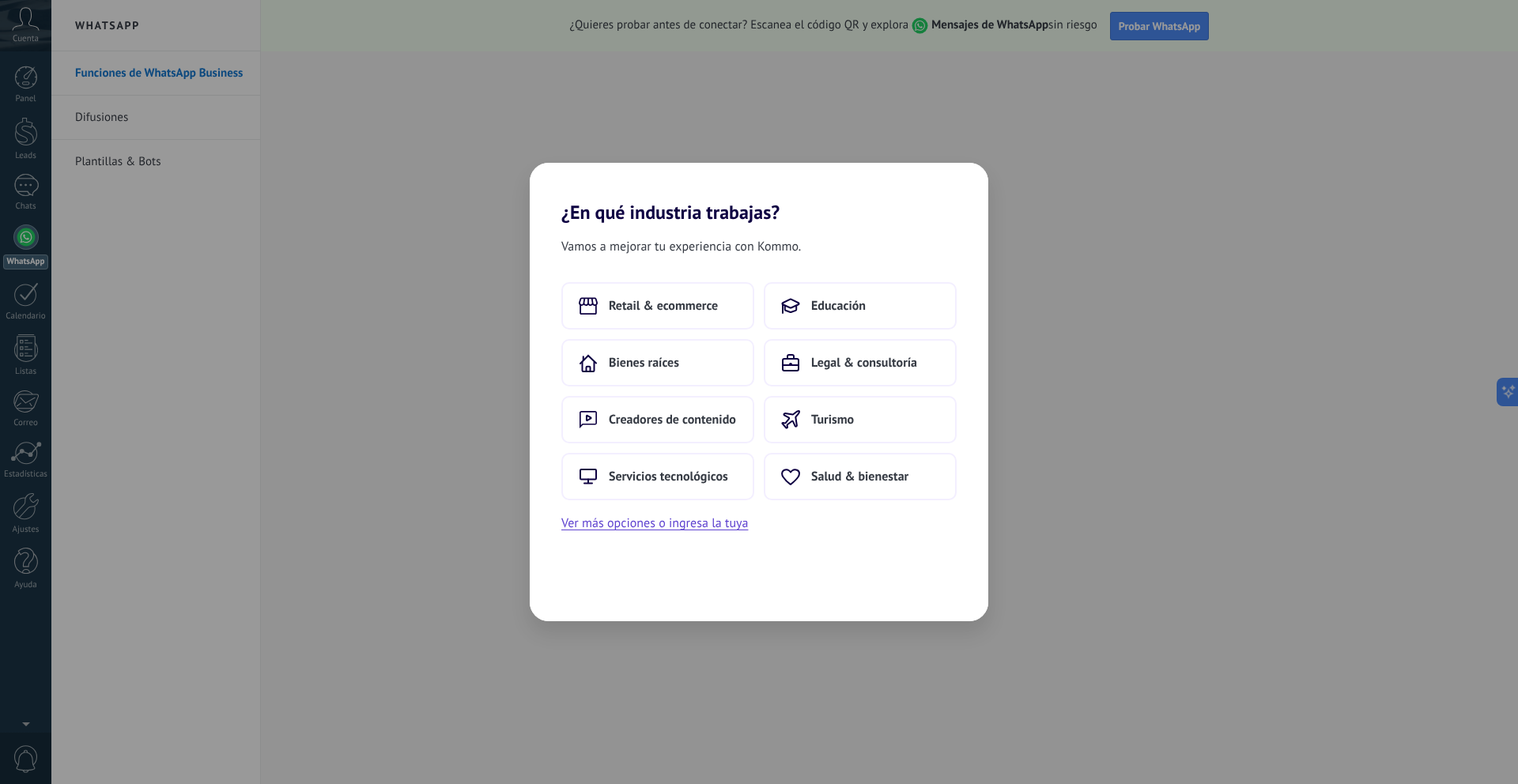 scroll, scrollTop: 0, scrollLeft: 0, axis: both 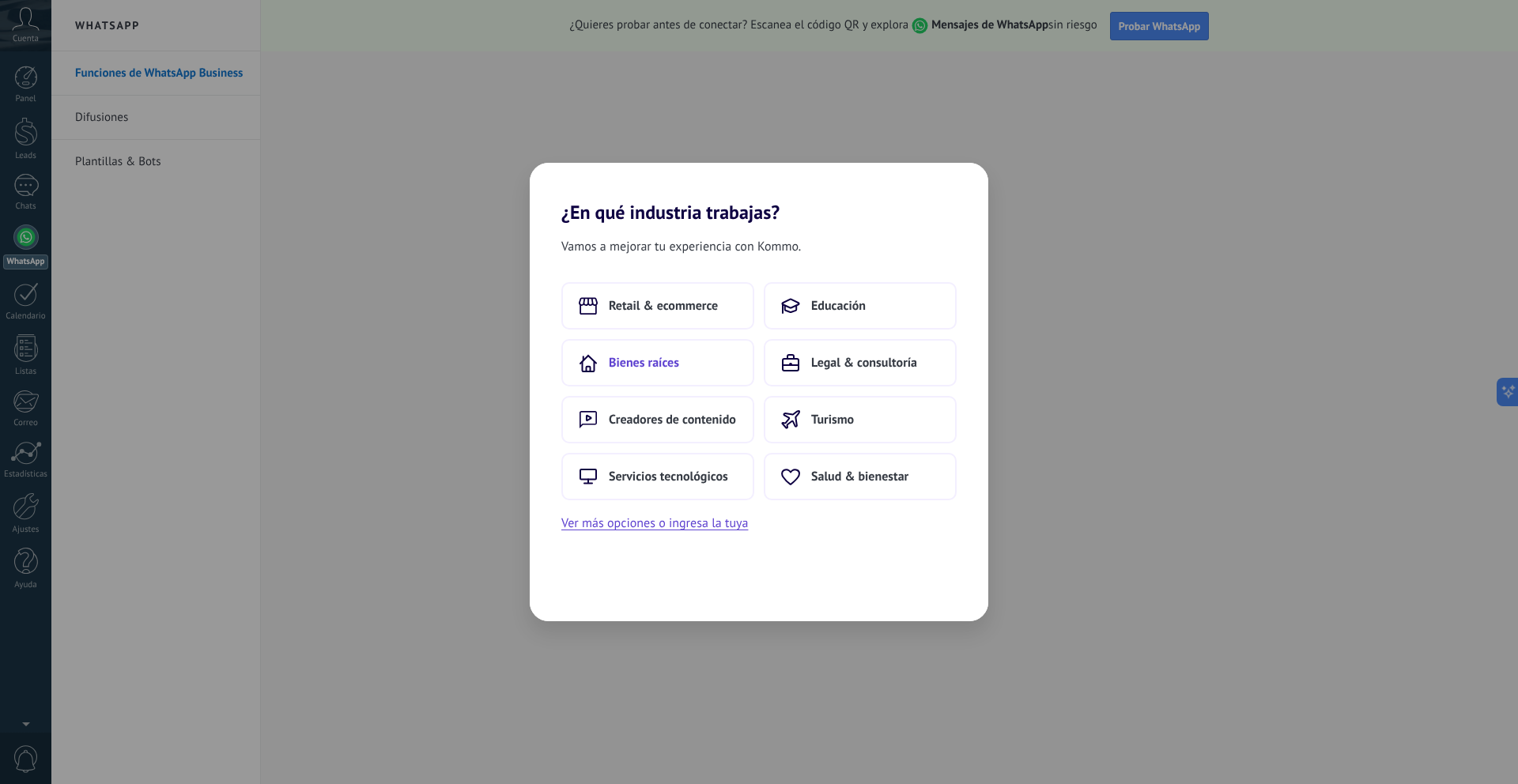 click on "Bienes raíces" at bounding box center [658, 363] 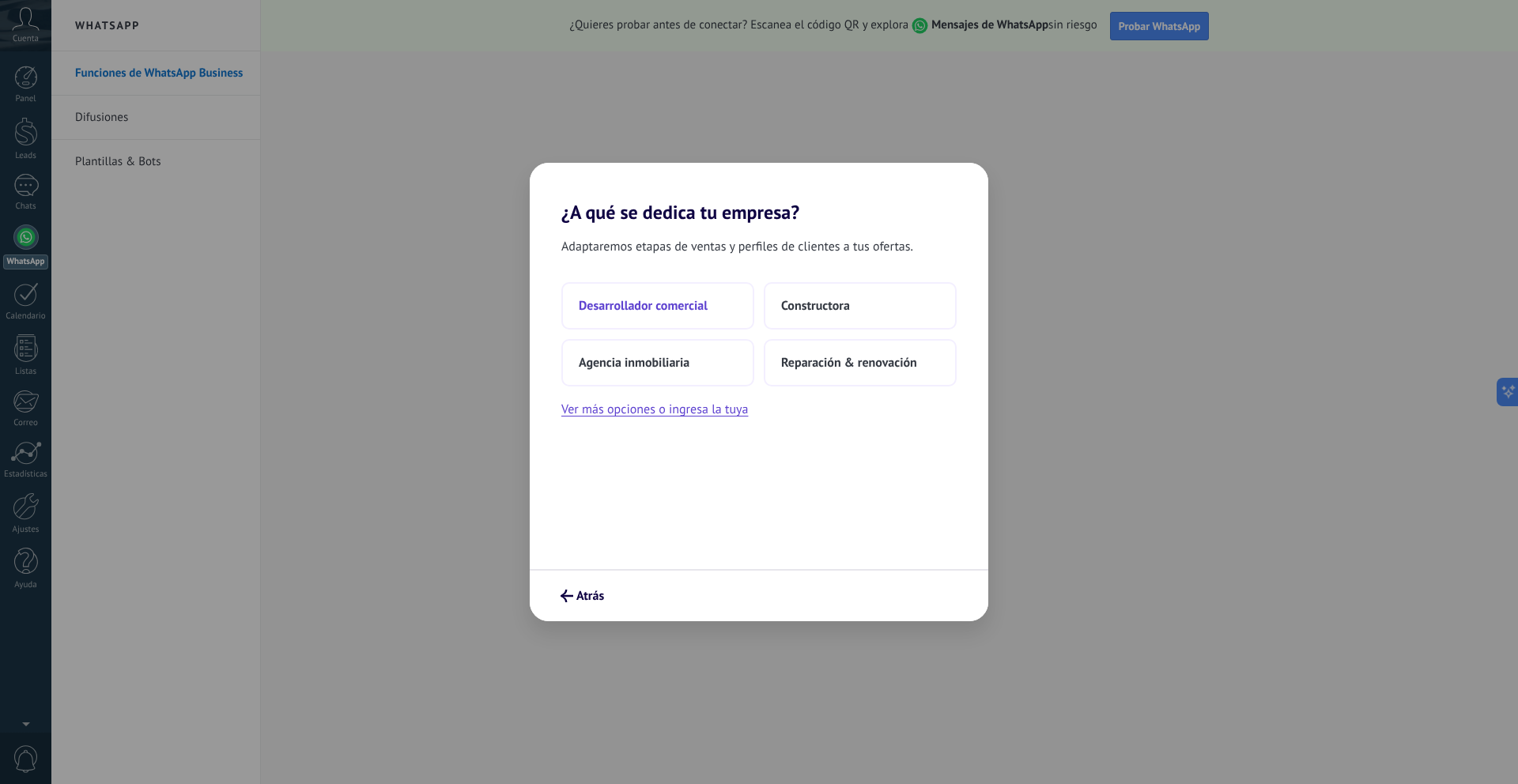 click on "Desarrollador comercial" at bounding box center [658, 306] 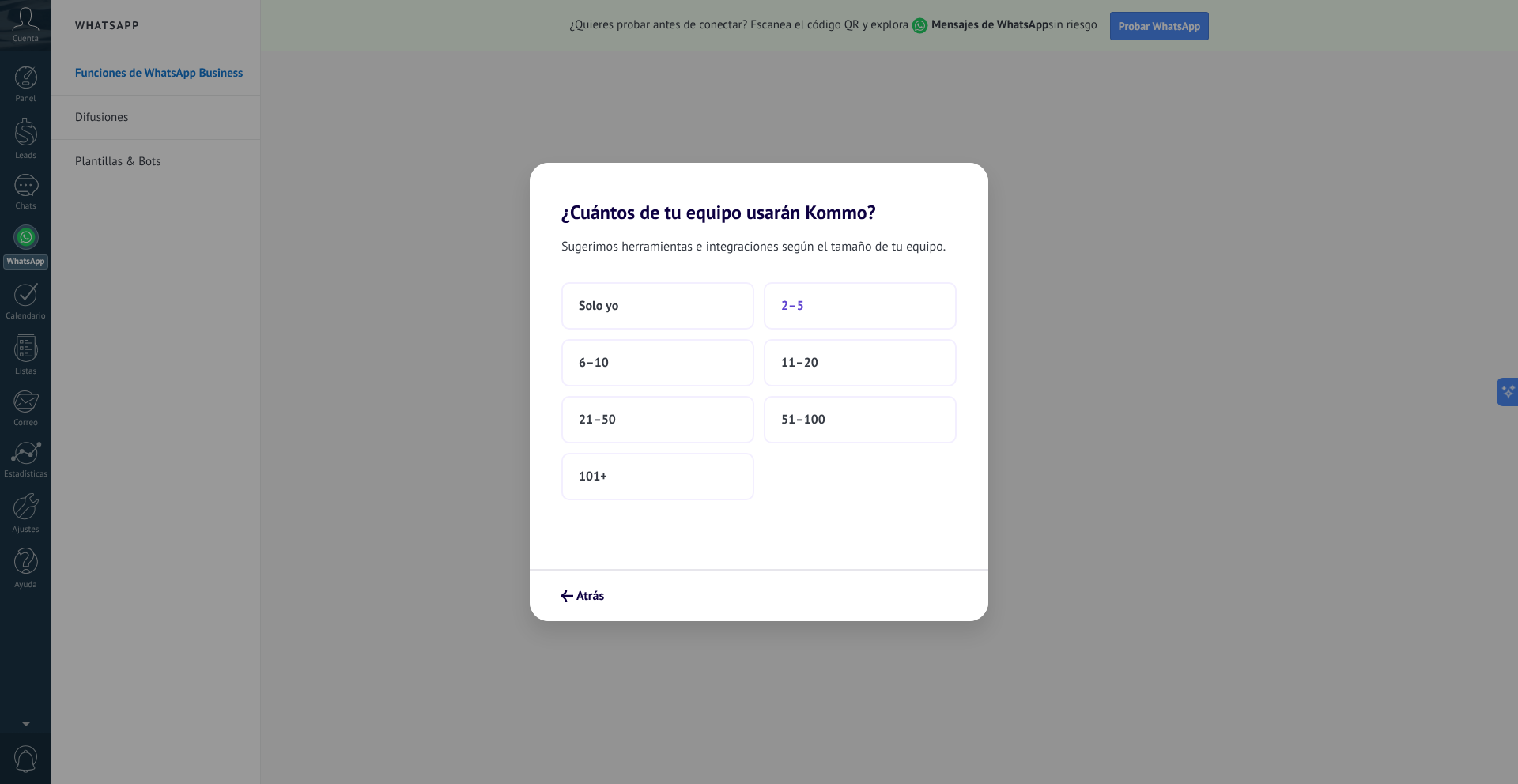 click on "2–5" at bounding box center [860, 306] 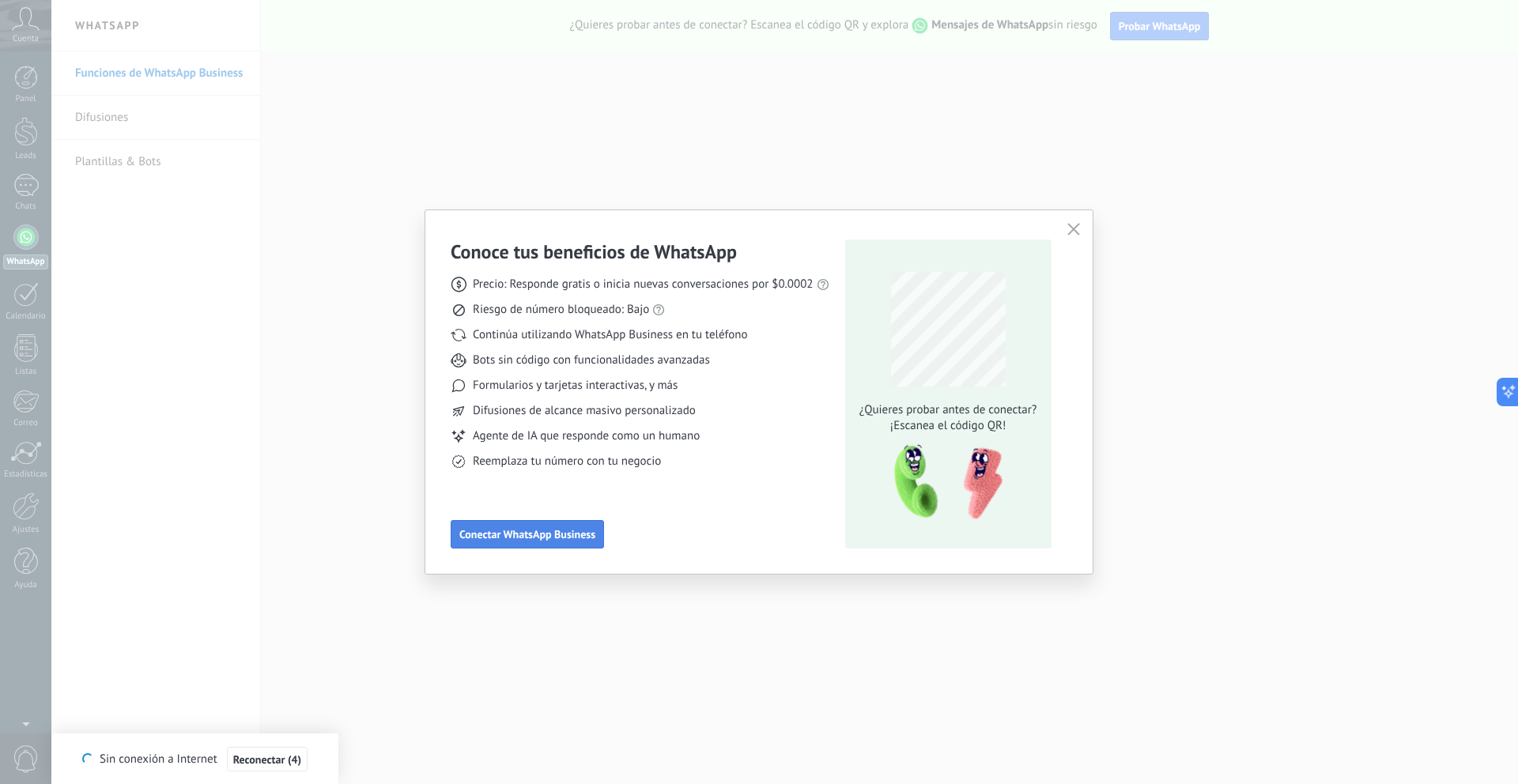 click on "Conectar WhatsApp Business" at bounding box center [527, 534] 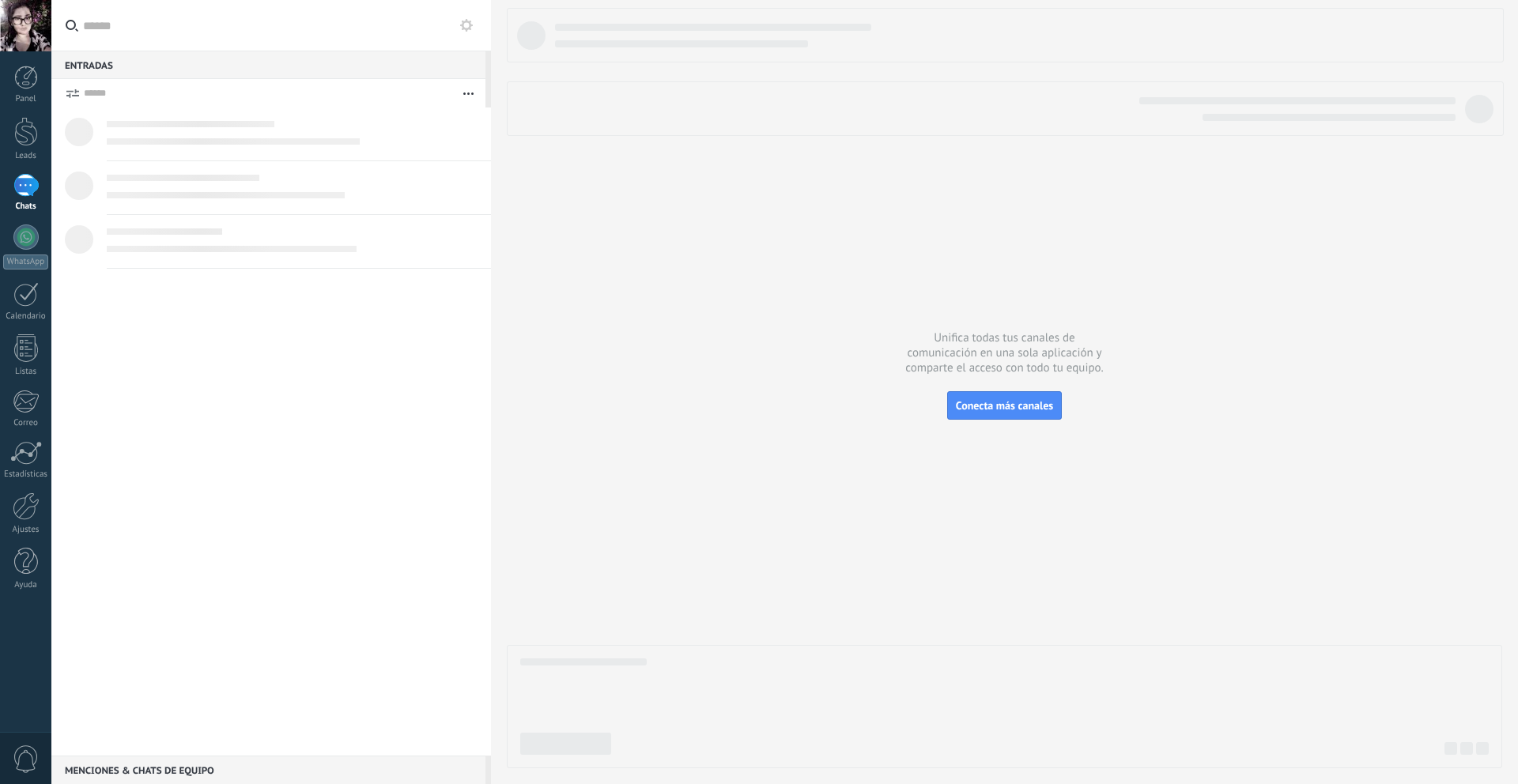 scroll, scrollTop: 0, scrollLeft: 0, axis: both 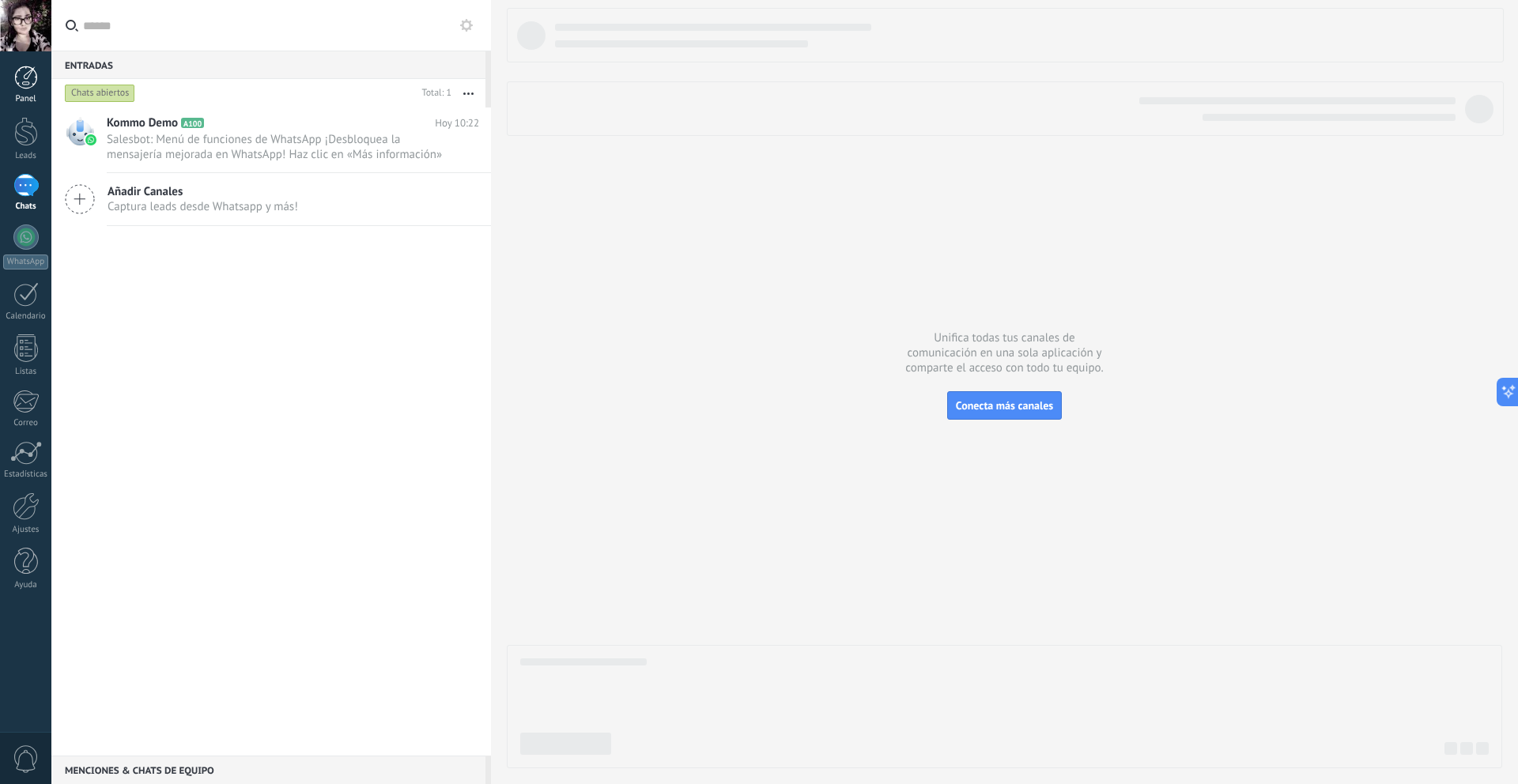 click at bounding box center (26, 77) 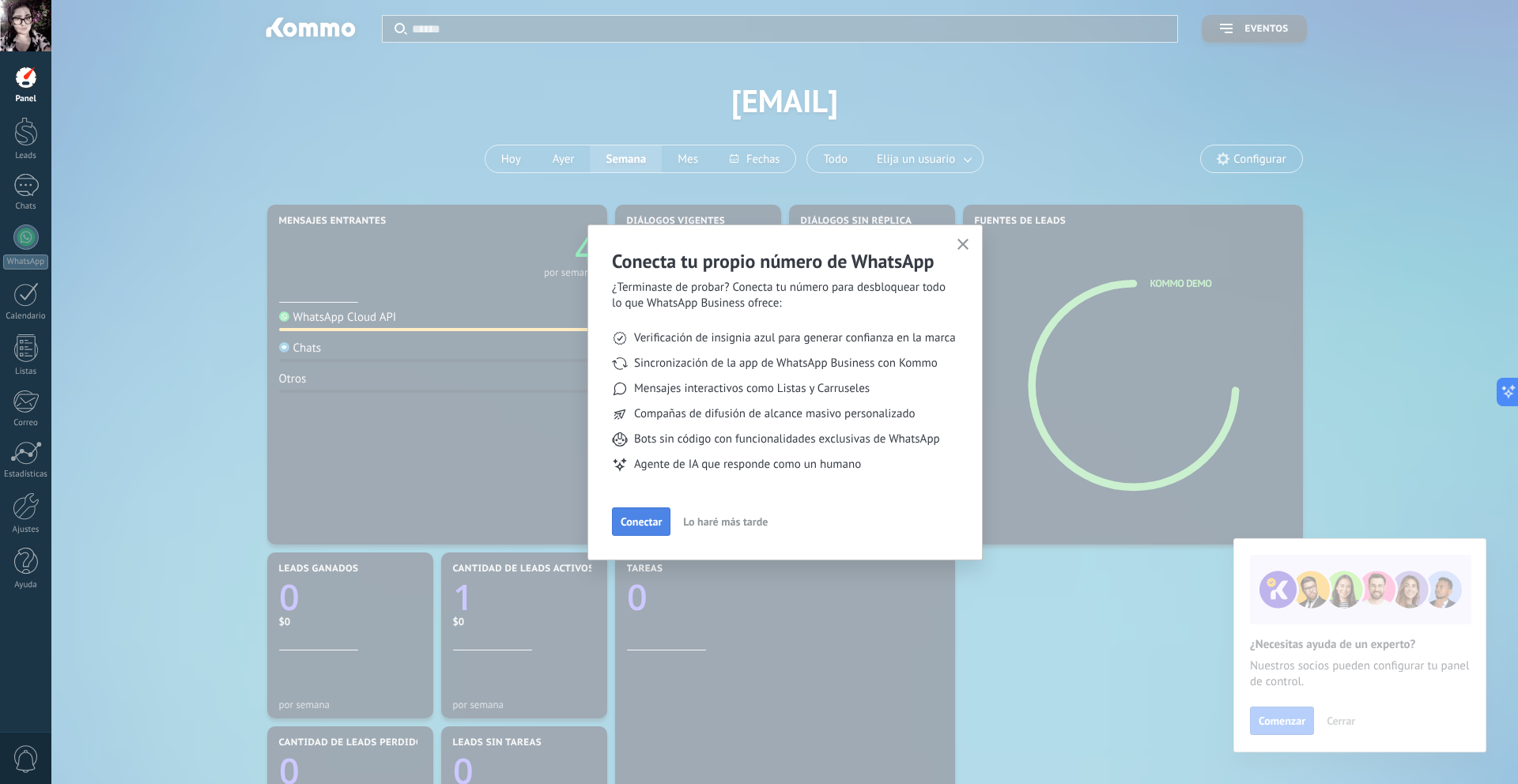 click on "Conectar" at bounding box center [641, 522] 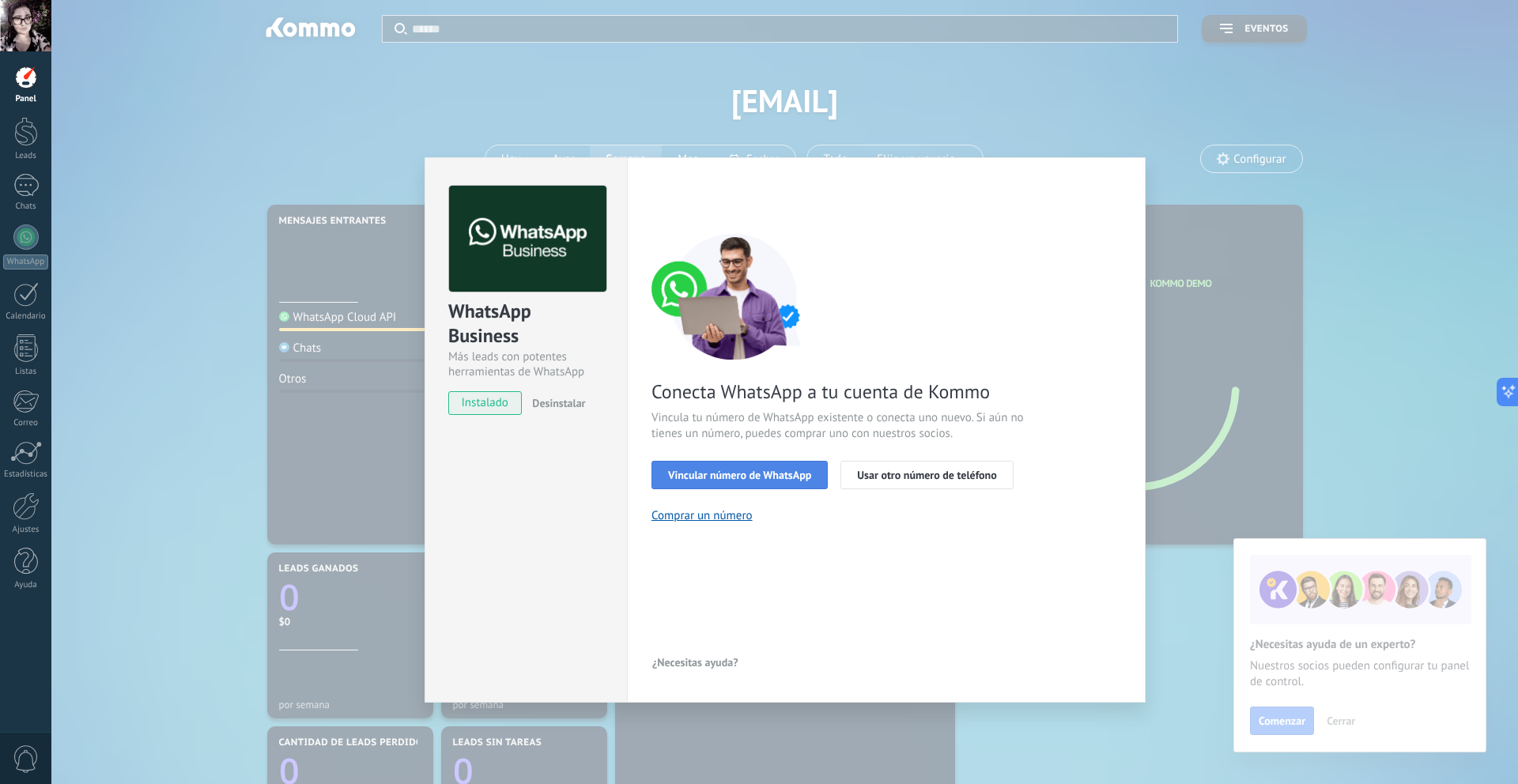 click on "Vincular número de WhatsApp" at bounding box center (739, 475) 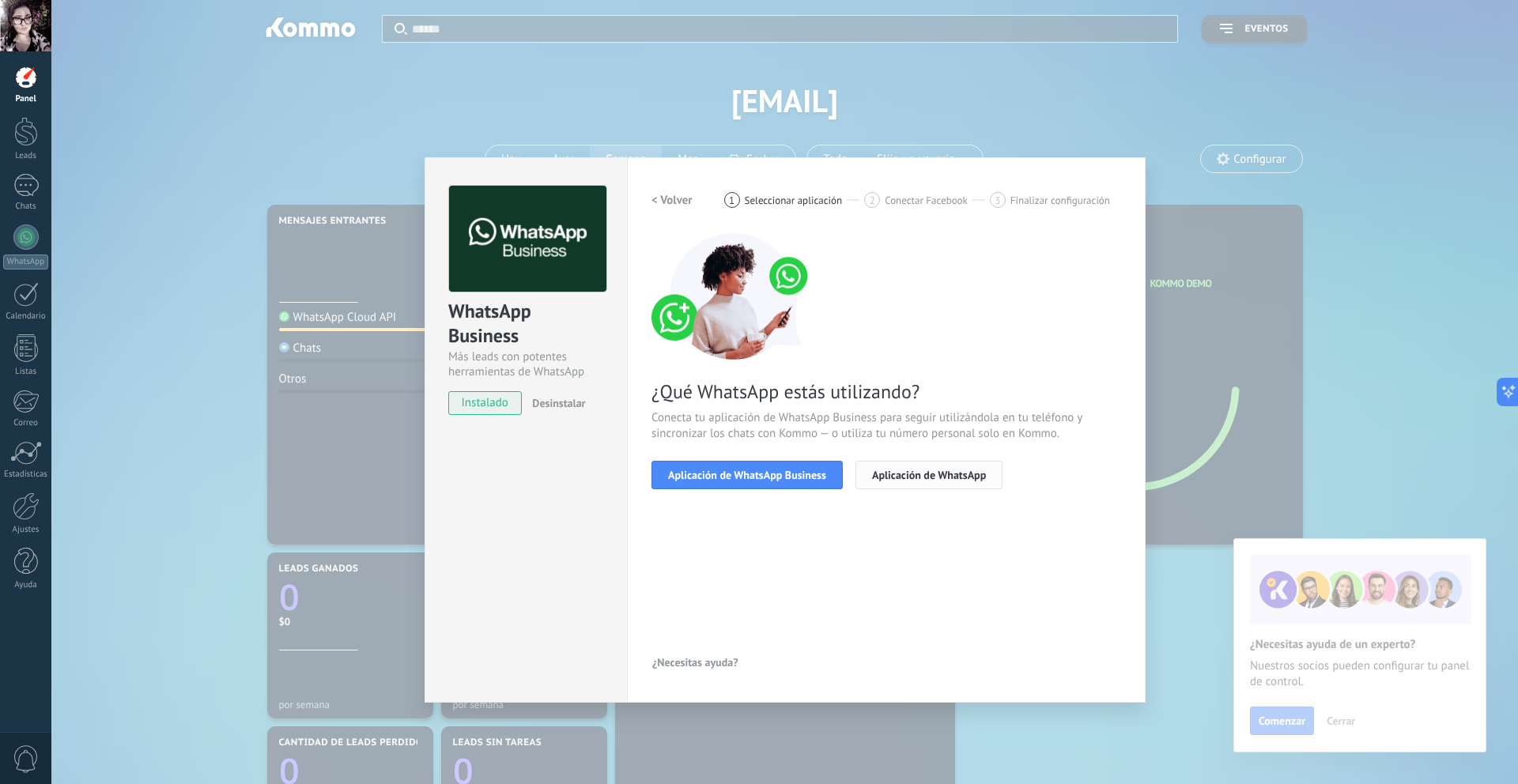 click on "Aplicación de WhatsApp" at bounding box center (929, 475) 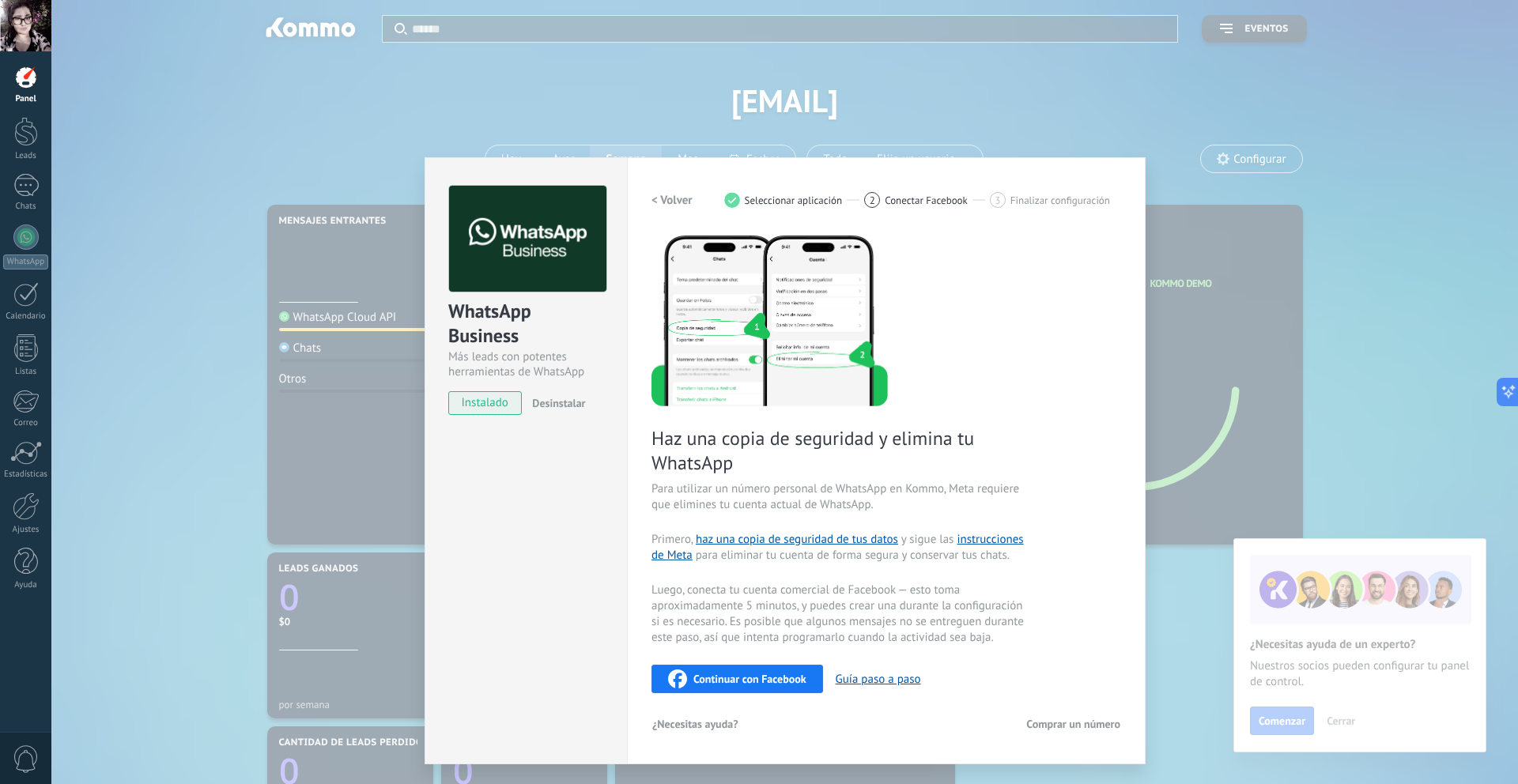 click on "< Volver" at bounding box center (672, 200) 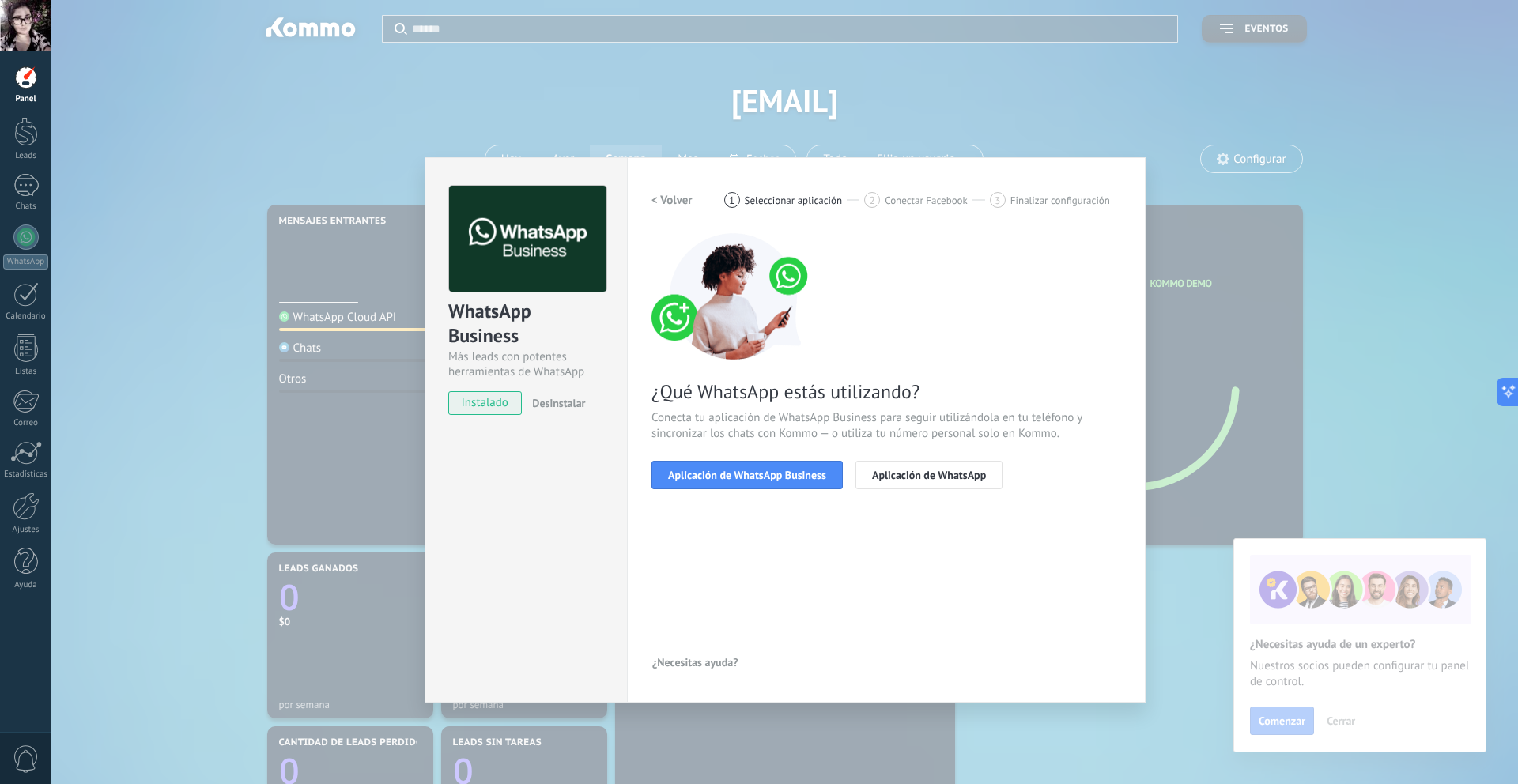 click on "< Volver" at bounding box center [672, 200] 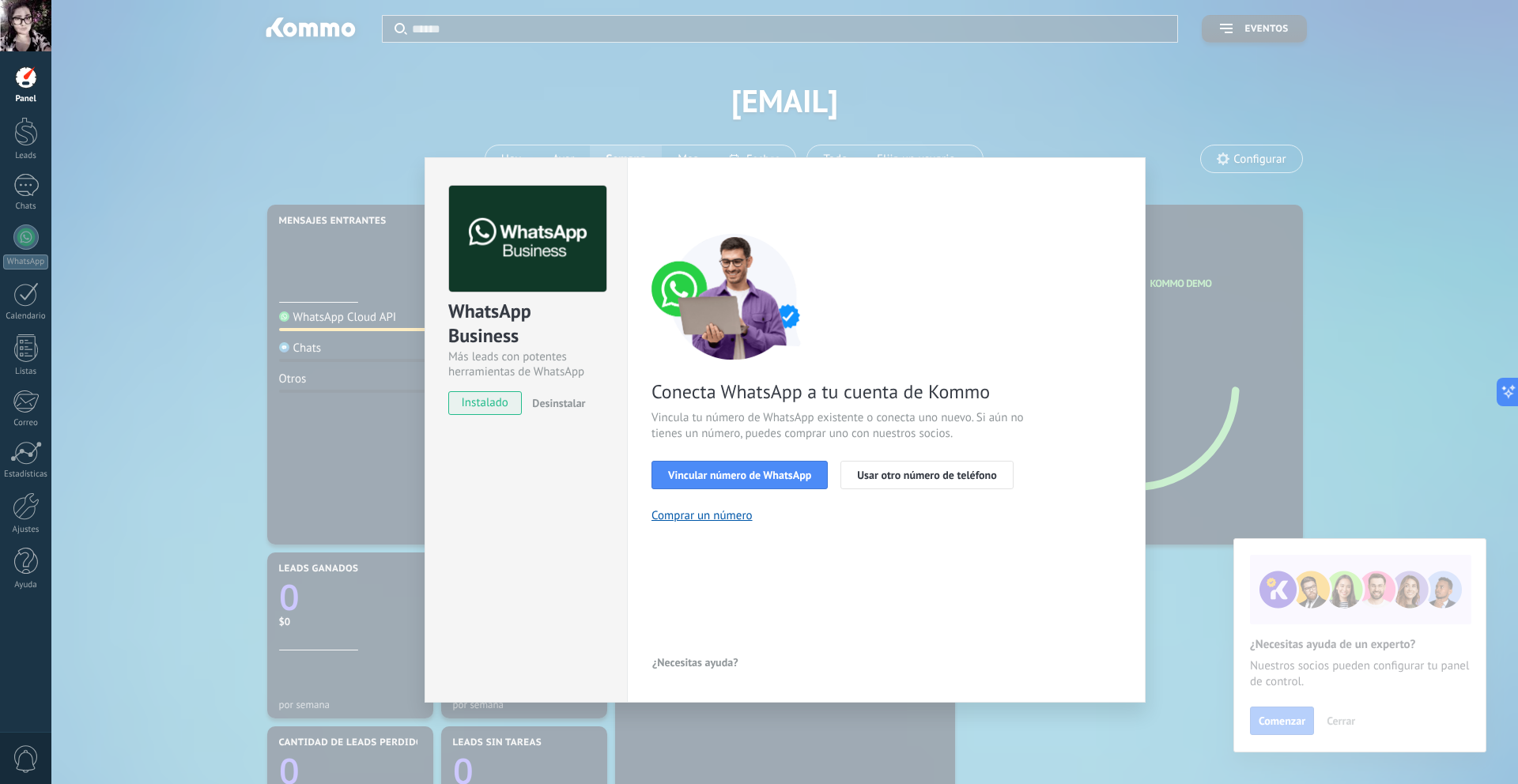 click on "WhatsApp Business Más leads con potentes herramientas de WhatsApp instalado Desinstalar Configuraciones Autorizaciones This tab logs the users who have granted integration access to this account. If you want to to remove a user's ability to send requests to the account on behalf of this integration, you can revoke access. If access is revoked from all users, the integration will stop working. This app is installed, but no one has given it access yet. WhatsApp Cloud API más _:  Guardar < Volver 1 Seleccionar aplicación 2 Conectar Facebook  3 Finalizar configuración Conecta WhatsApp a tu cuenta de Kommo Vincula tu número de WhatsApp existente o conecta uno nuevo. Si aún no tienes un número, puedes comprar uno con nuestros socios. Vincular número de WhatsApp Usar otro número de teléfono Comprar un número ¿Necesitas ayuda?" at bounding box center (784, 392) 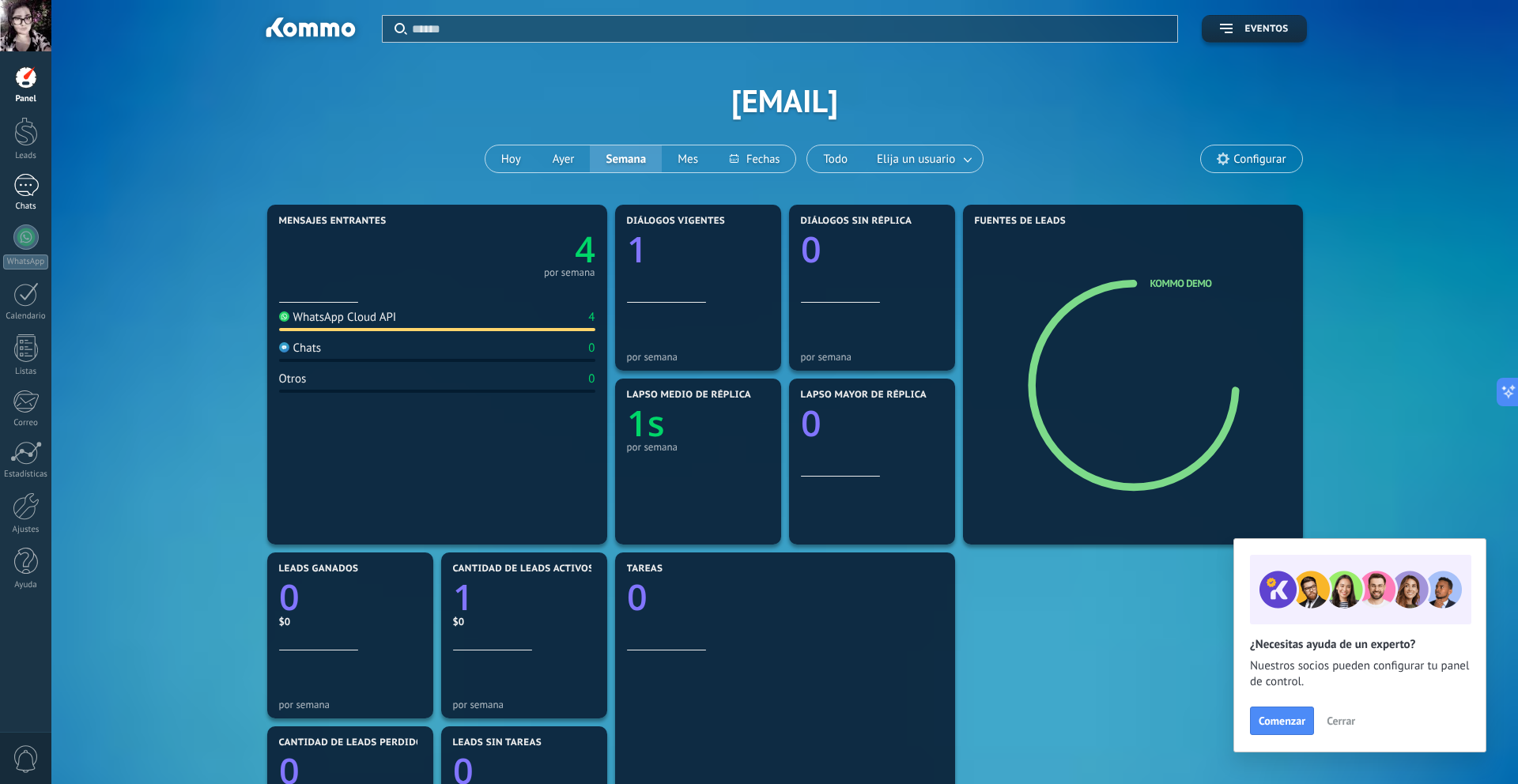 click at bounding box center [26, 185] 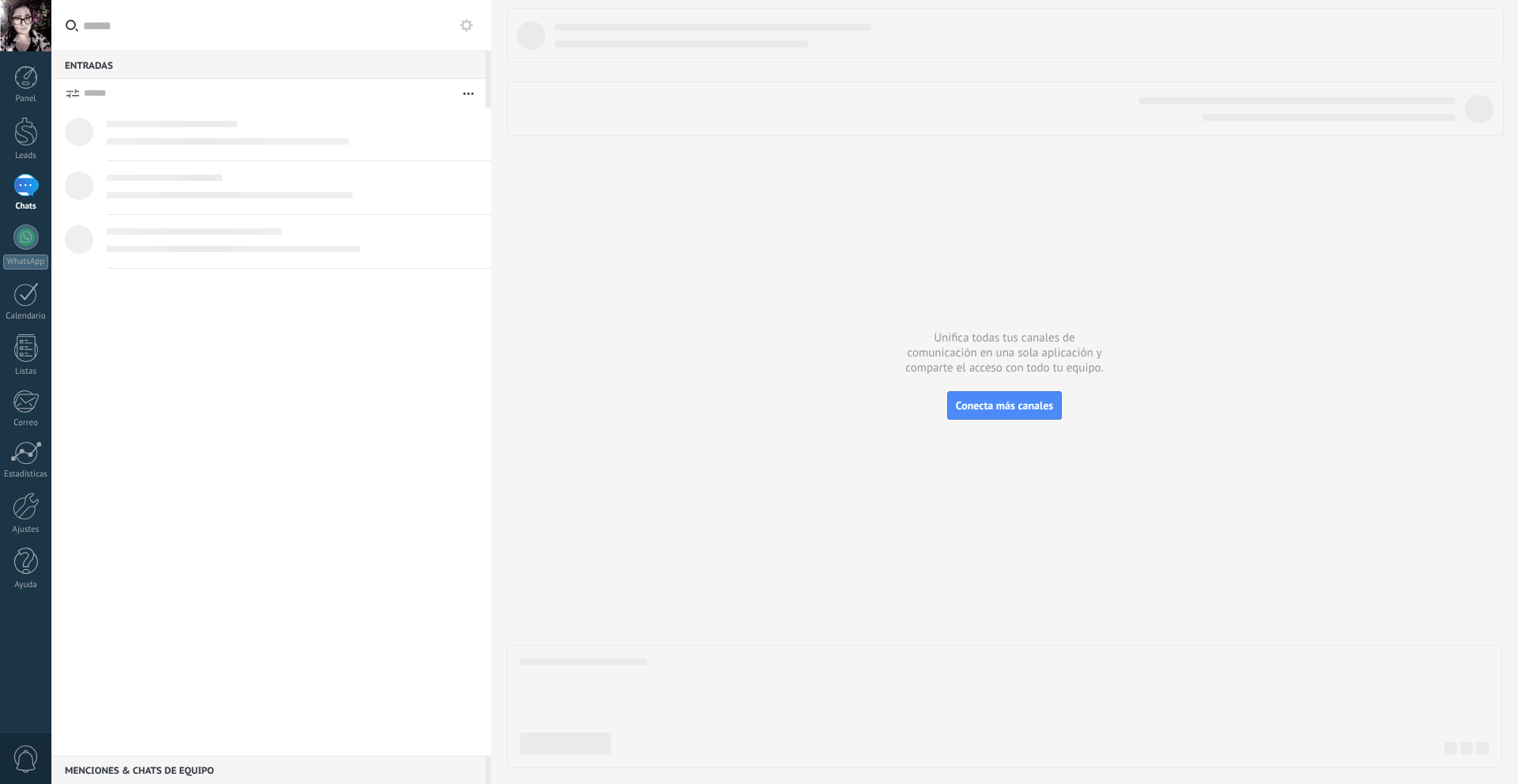 scroll, scrollTop: 0, scrollLeft: 0, axis: both 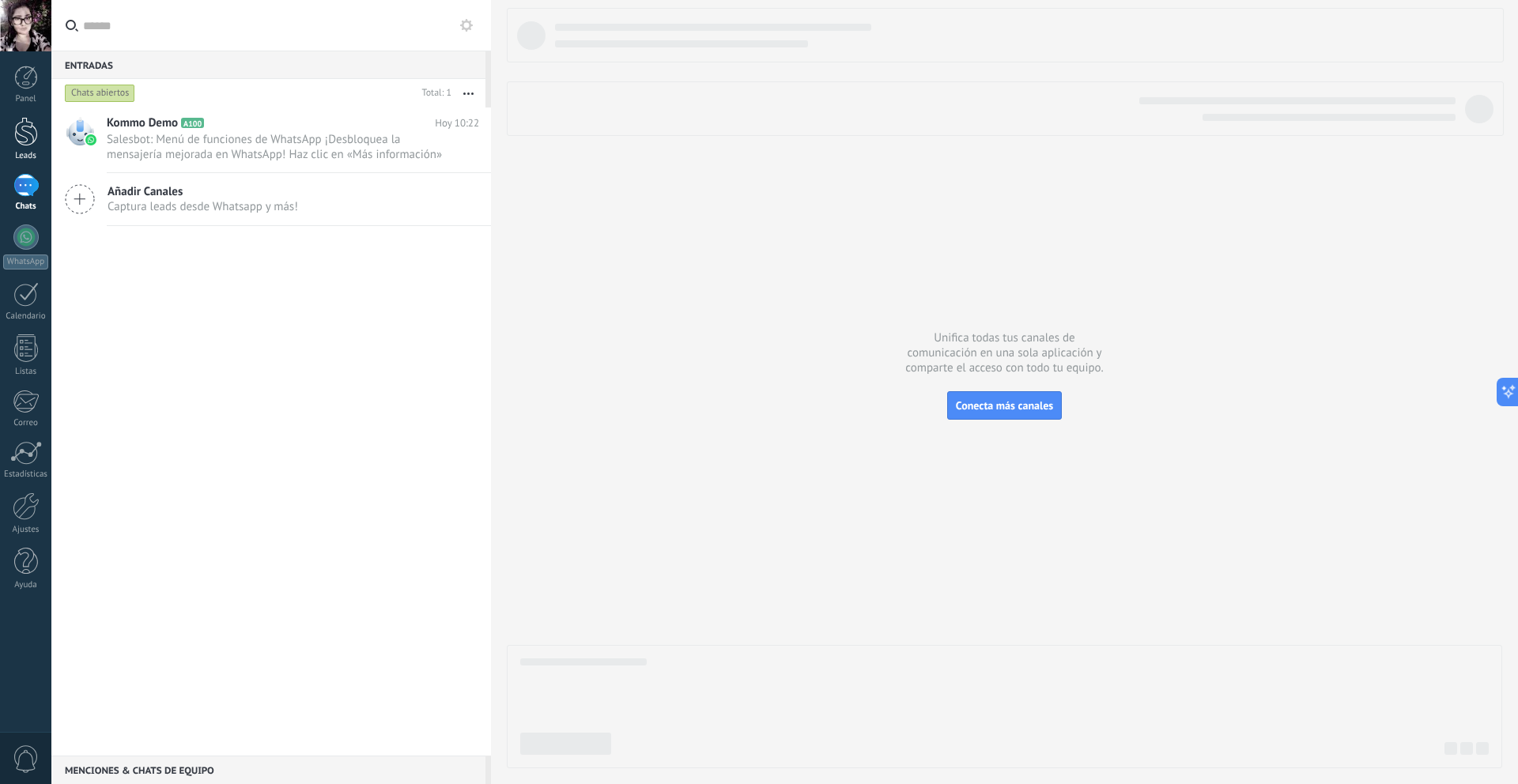 click on "Leads" at bounding box center (25, 139) 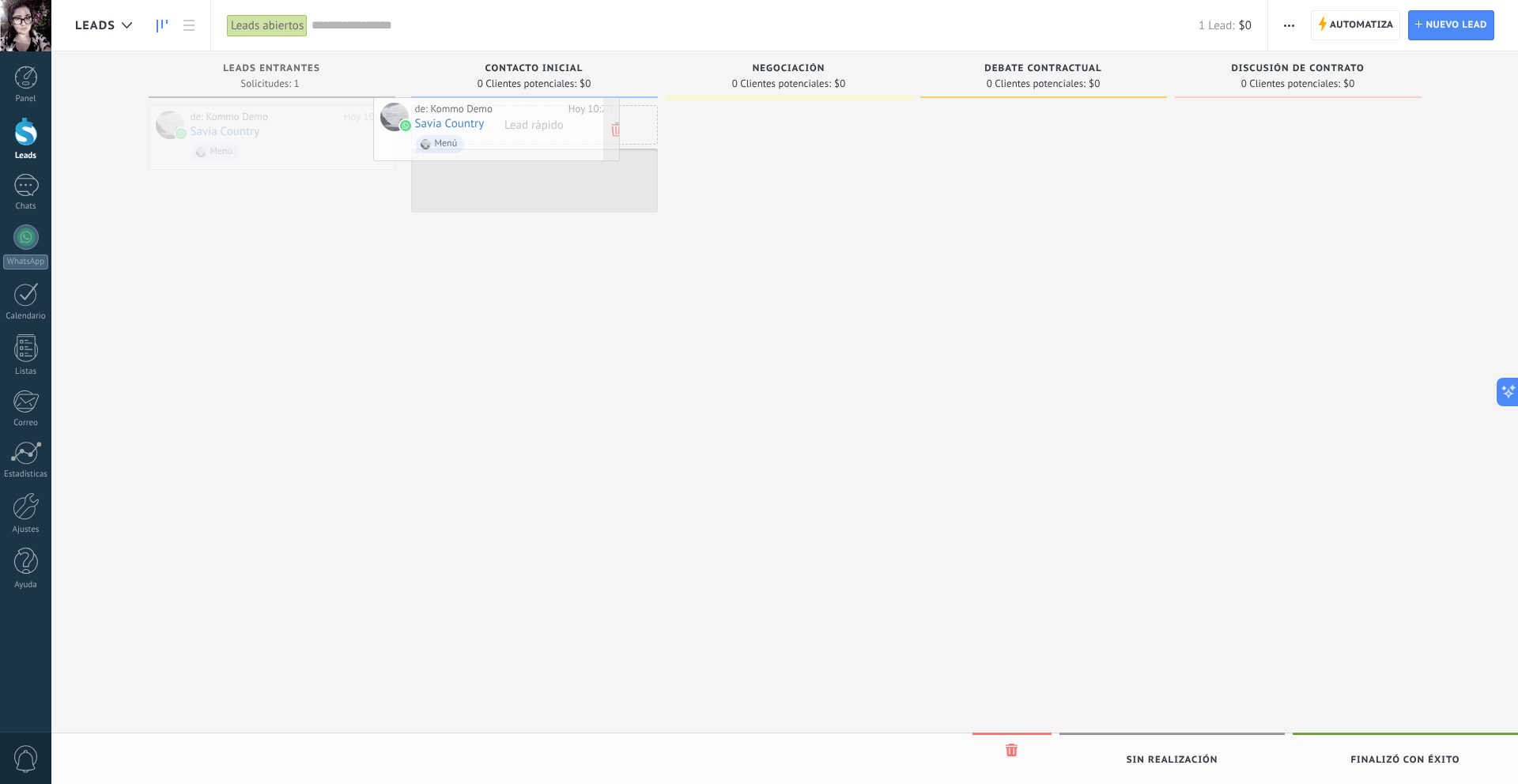 drag, startPoint x: 320, startPoint y: 139, endPoint x: 544, endPoint y: 131, distance: 224.14281 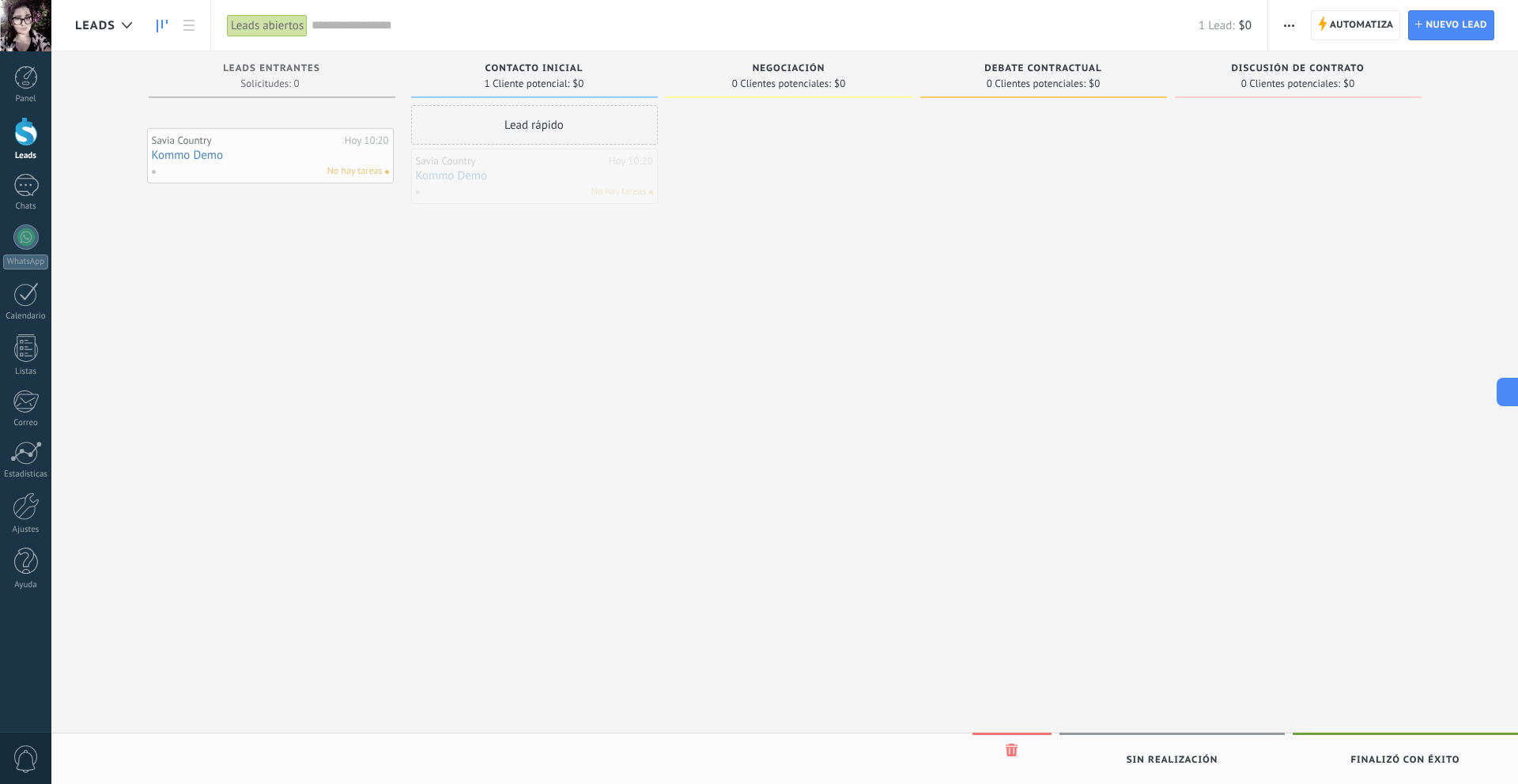 drag, startPoint x: 555, startPoint y: 170, endPoint x: 299, endPoint y: 126, distance: 259.7537 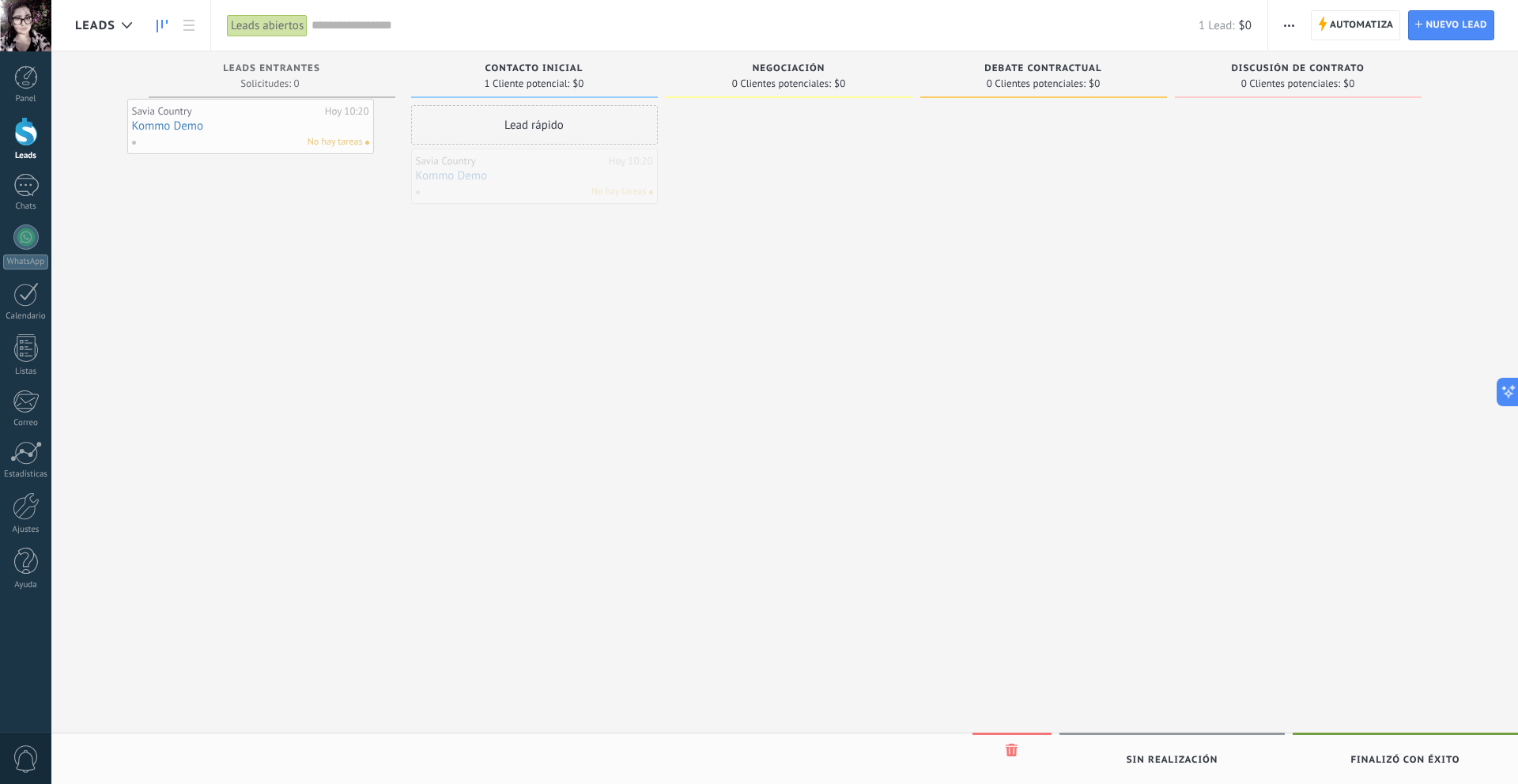drag, startPoint x: 522, startPoint y: 181, endPoint x: 227, endPoint y: 146, distance: 297.069 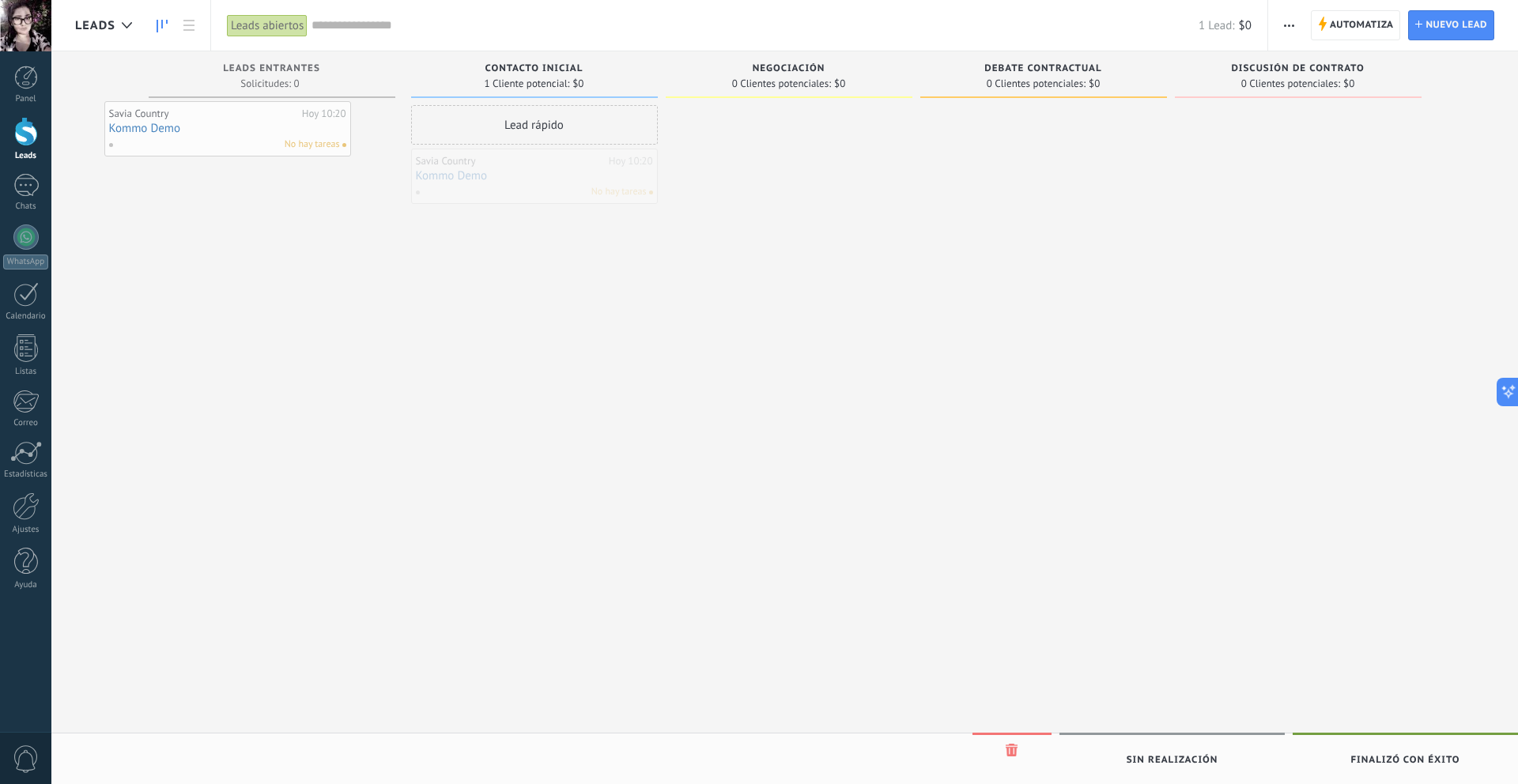 drag, startPoint x: 506, startPoint y: 183, endPoint x: 202, endPoint y: 132, distance: 308.24828 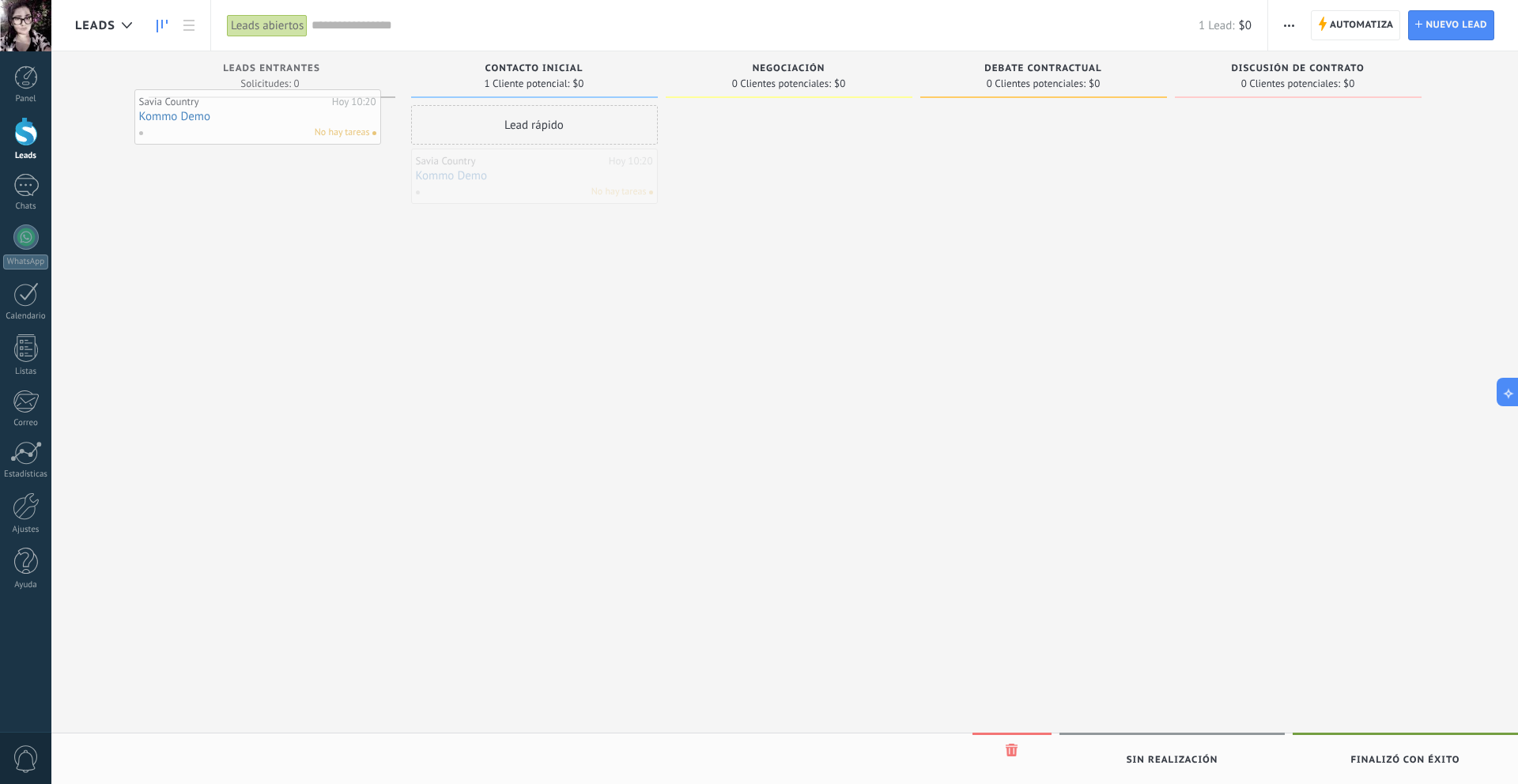 drag, startPoint x: 585, startPoint y: 167, endPoint x: 308, endPoint y: 107, distance: 283.42371 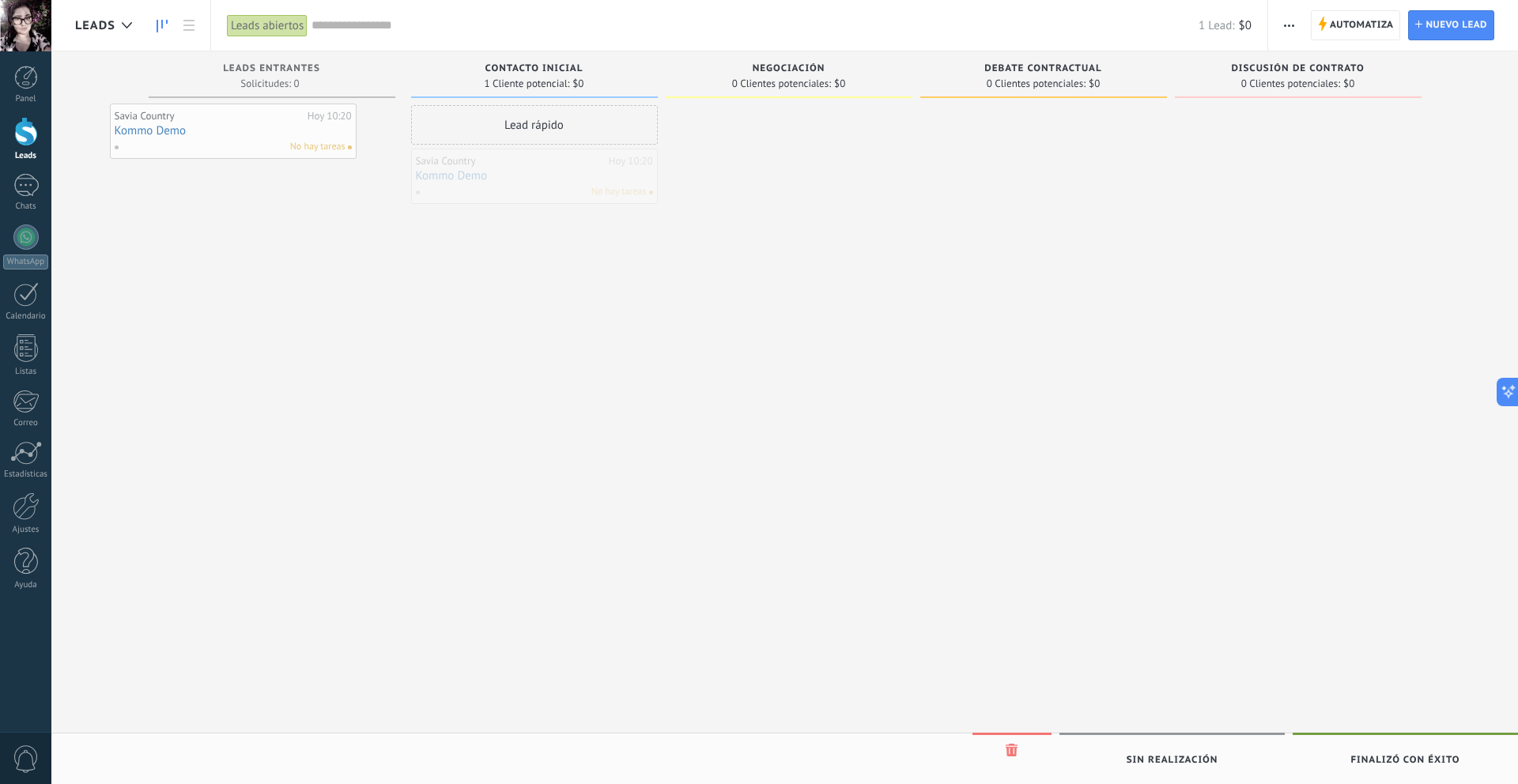 drag, startPoint x: 572, startPoint y: 177, endPoint x: 272, endPoint y: 132, distance: 303.35623 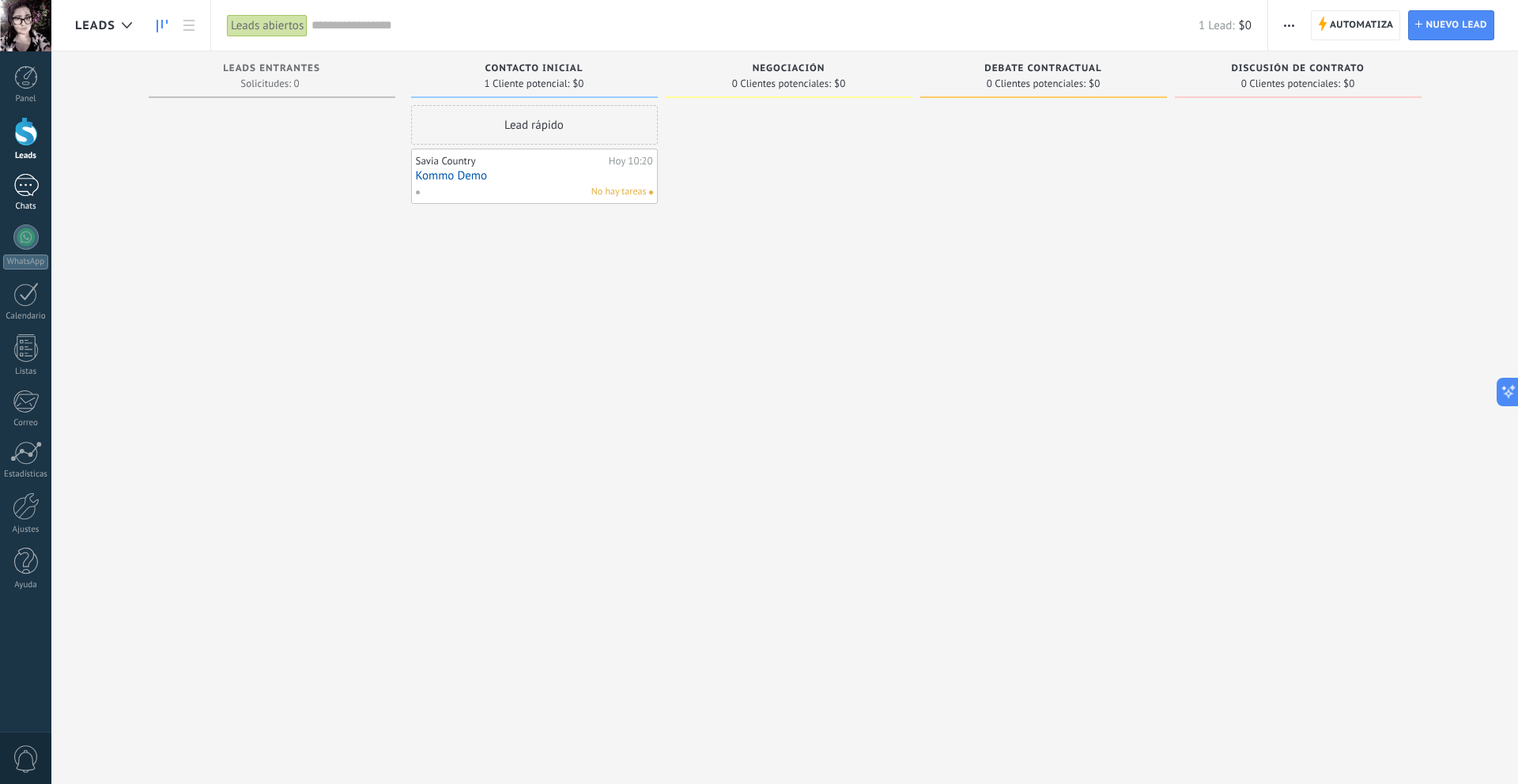 click at bounding box center (26, 185) 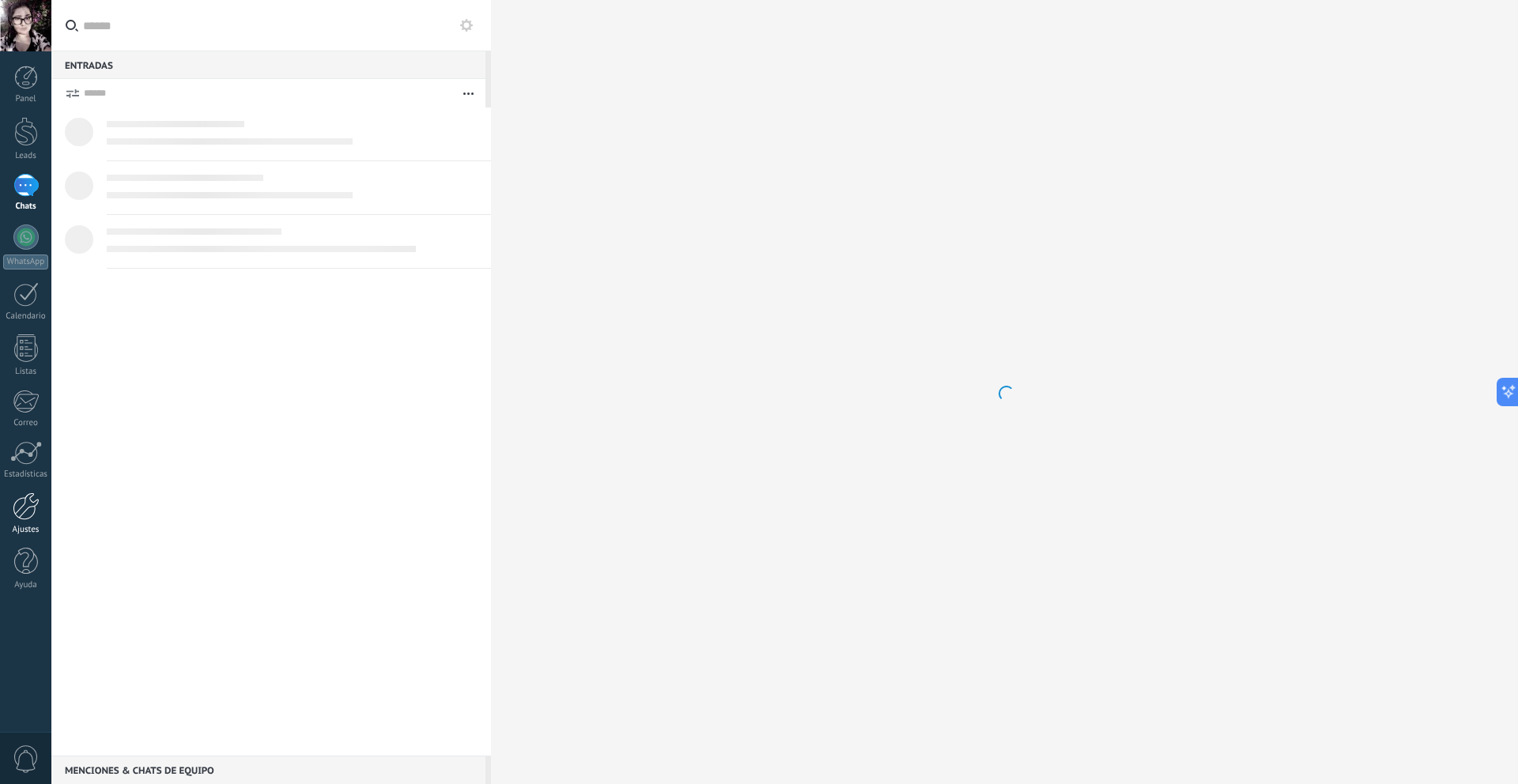 click at bounding box center [26, 506] 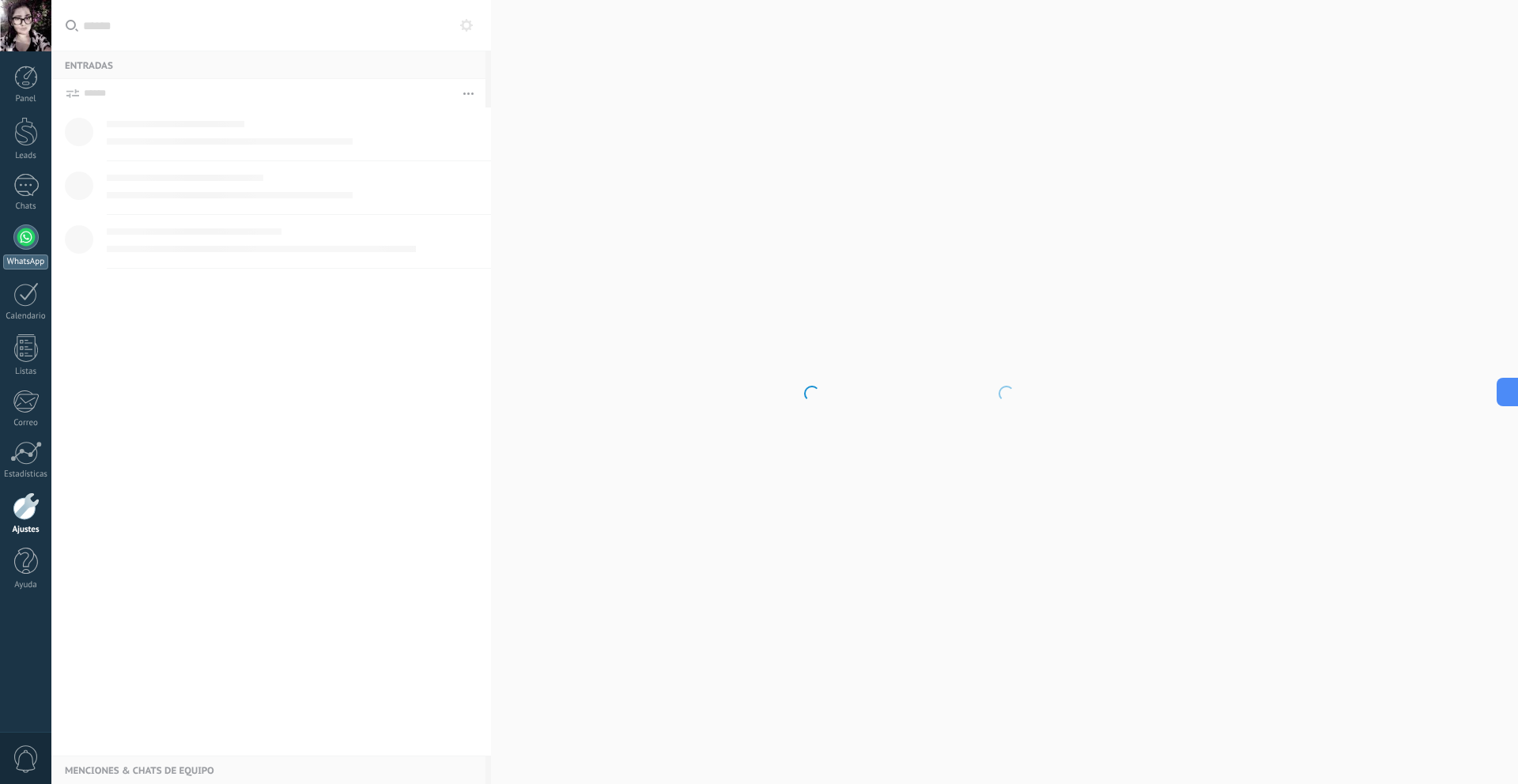 click at bounding box center [26, 237] 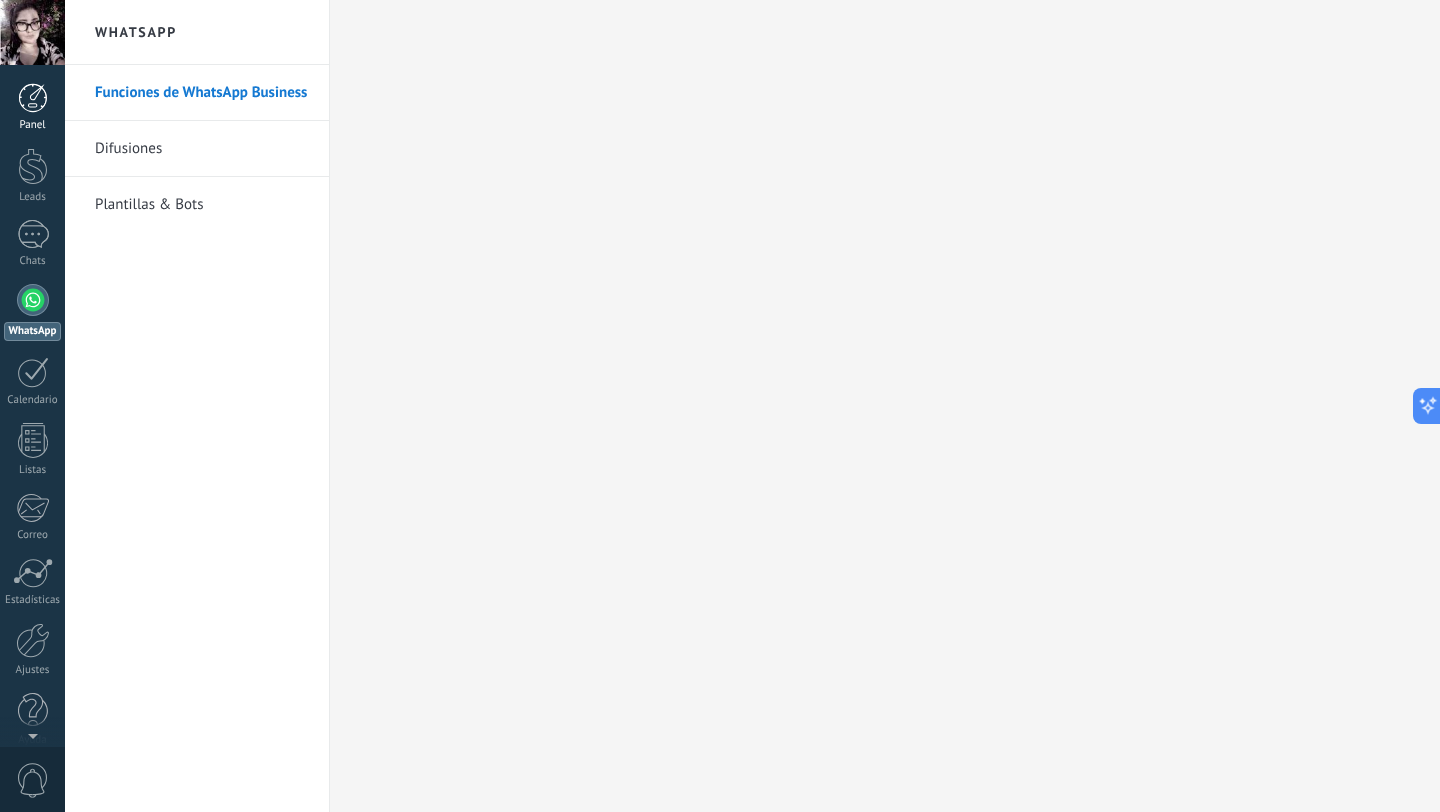 click at bounding box center (33, 98) 